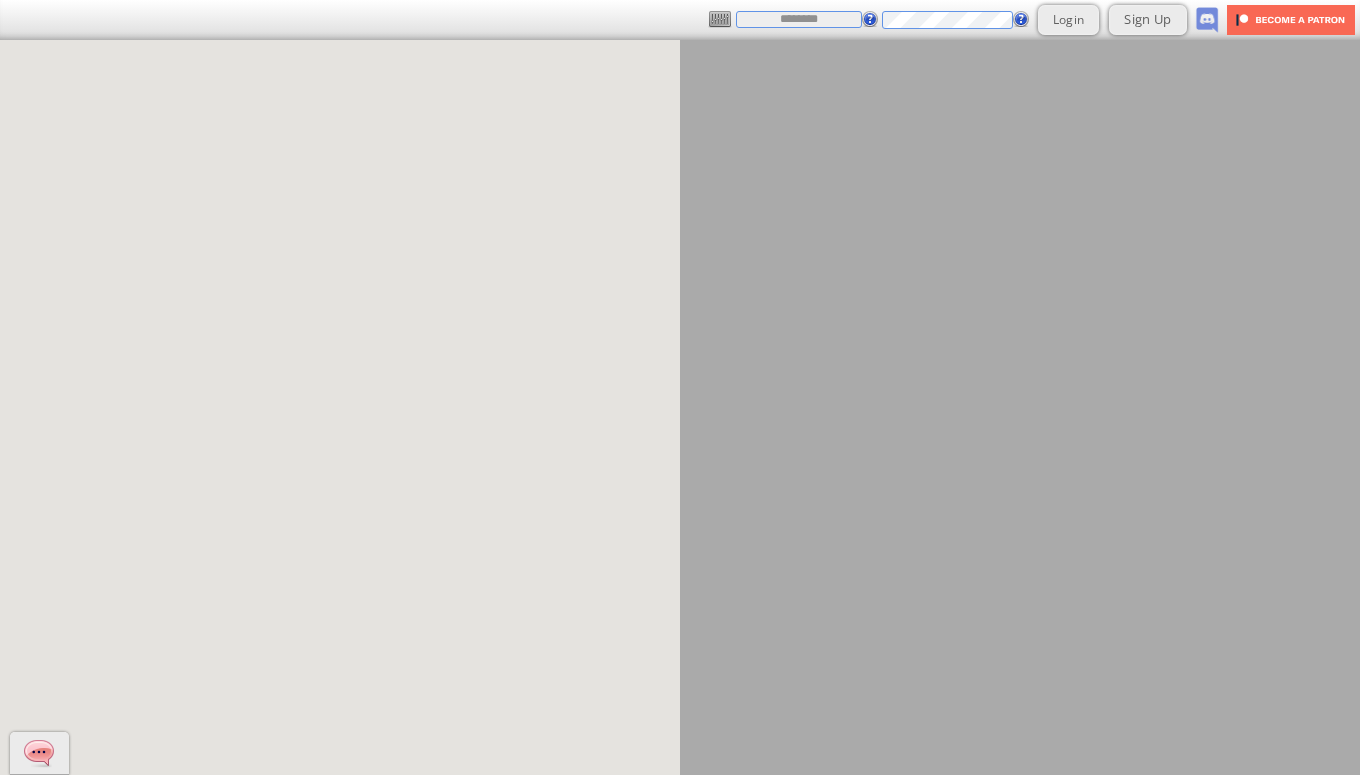 scroll, scrollTop: 0, scrollLeft: 0, axis: both 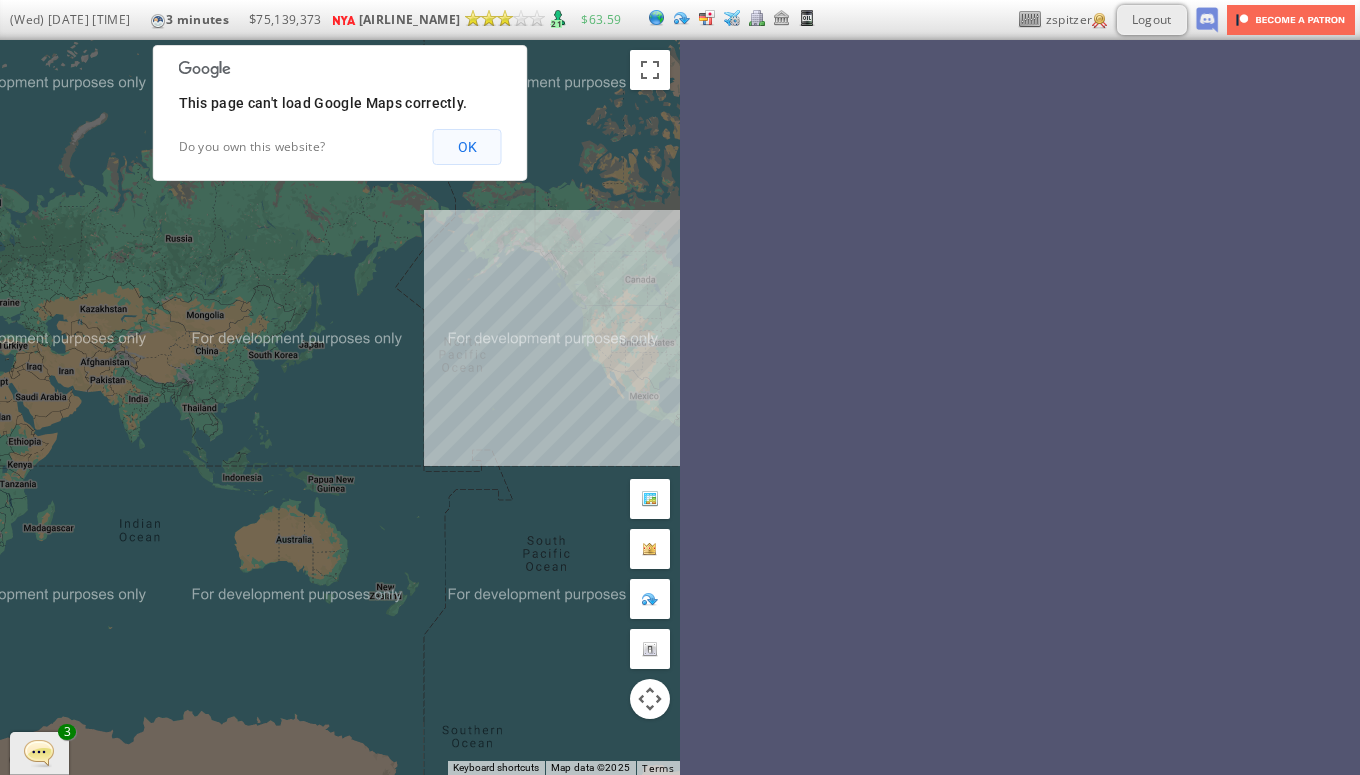 click on "OK" at bounding box center (467, 147) 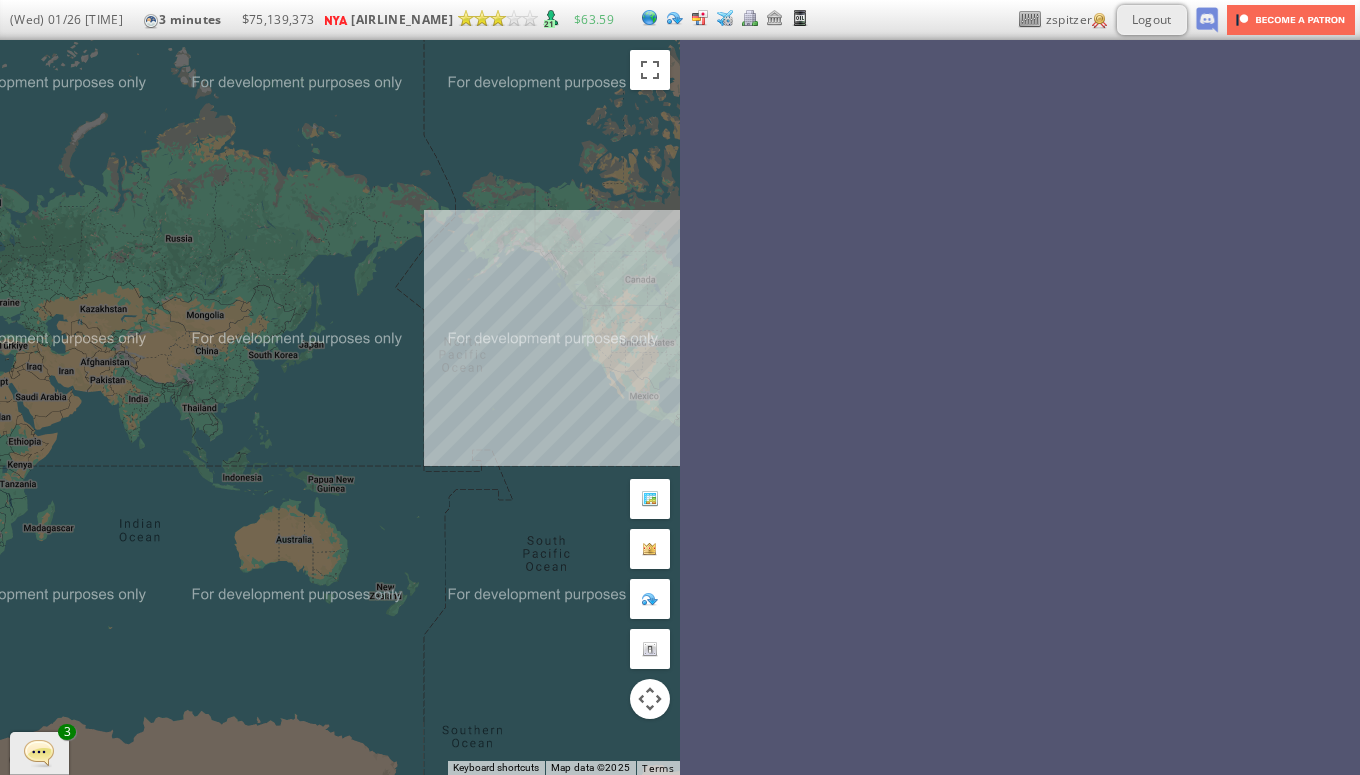drag, startPoint x: 571, startPoint y: 382, endPoint x: 437, endPoint y: 378, distance: 134.0597 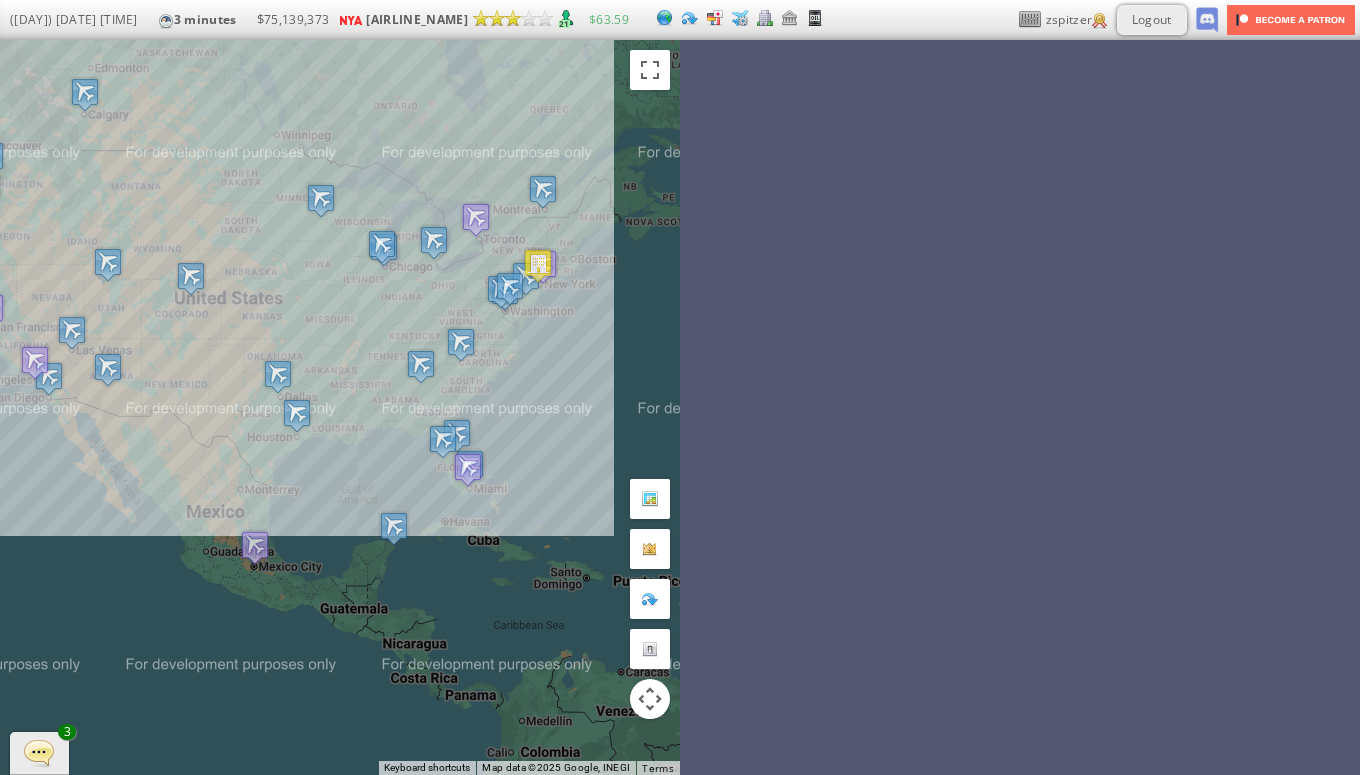 click on "To navigate, press the arrow keys." at bounding box center (340, 407) 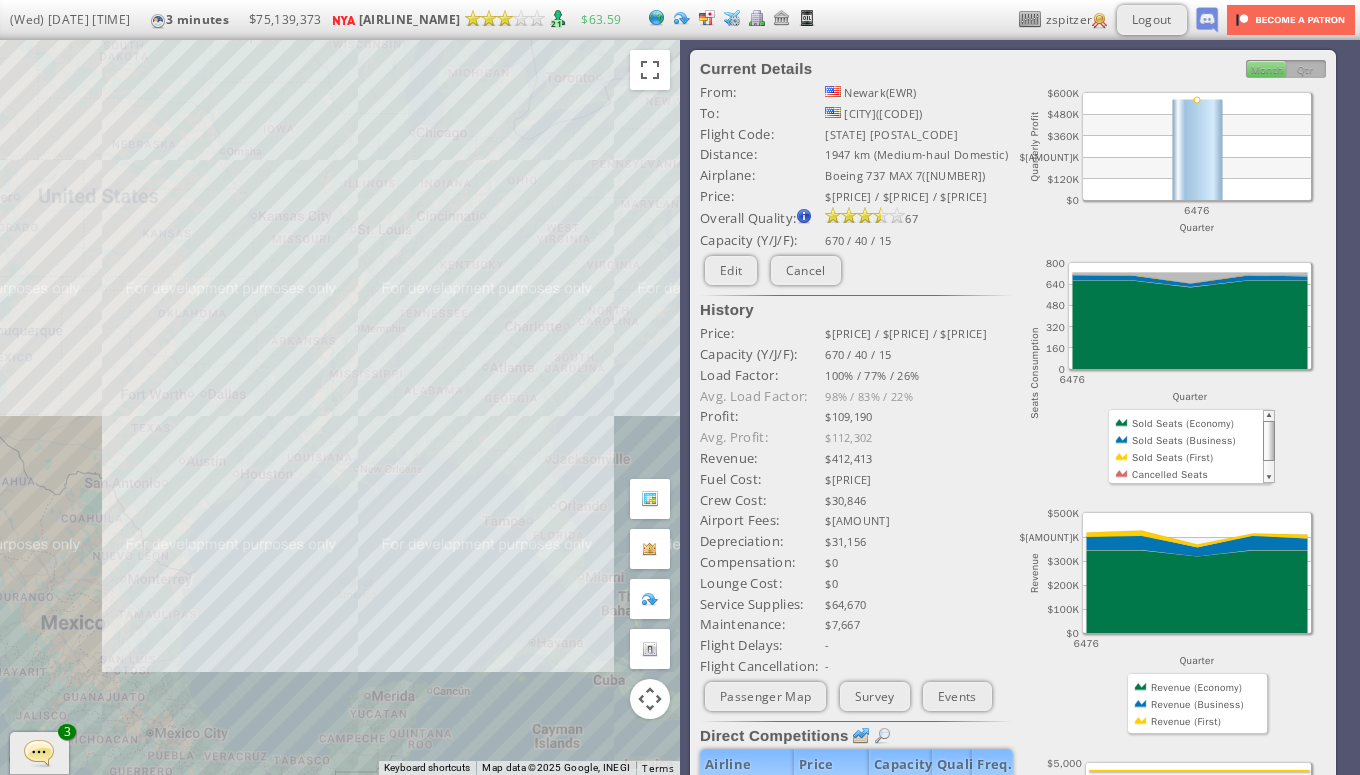 click on "To navigate, press the arrow keys." at bounding box center (340, 407) 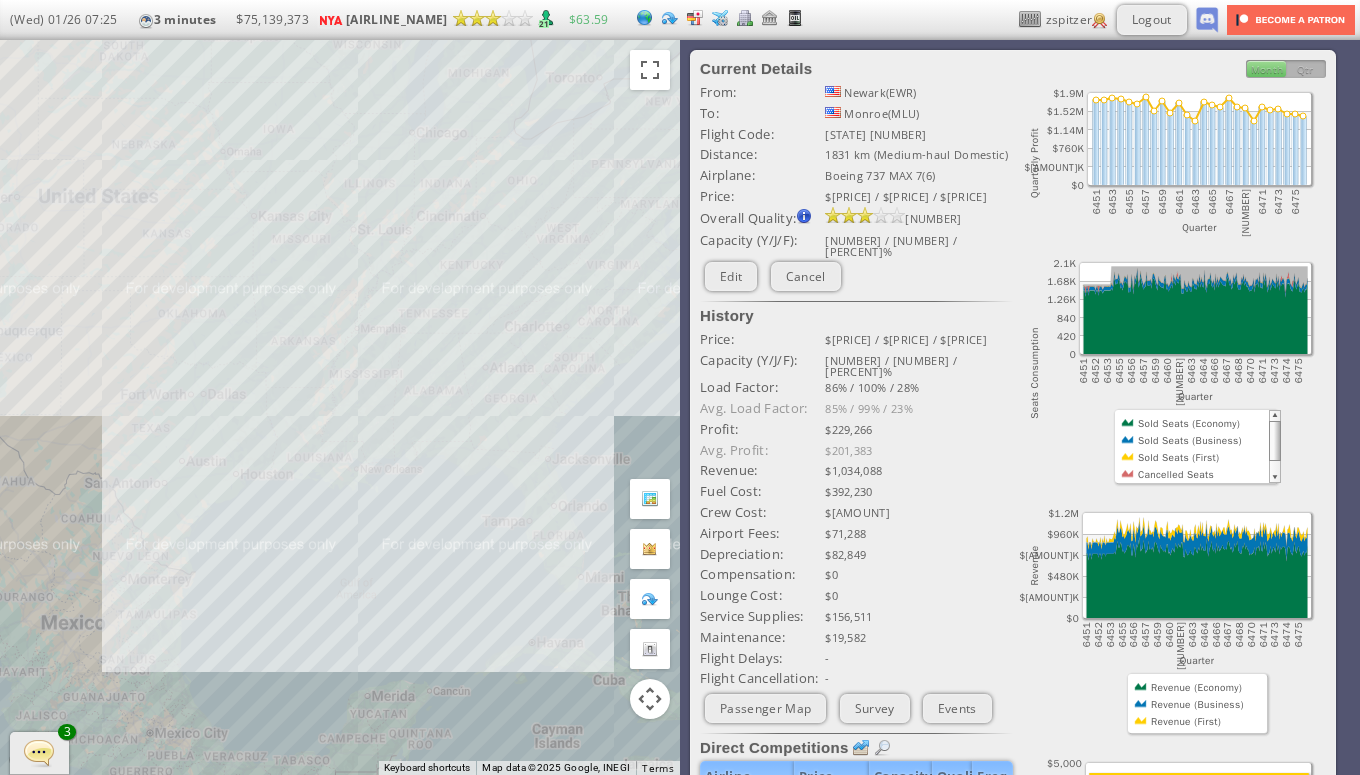click on "To navigate, press the arrow keys." at bounding box center [340, 407] 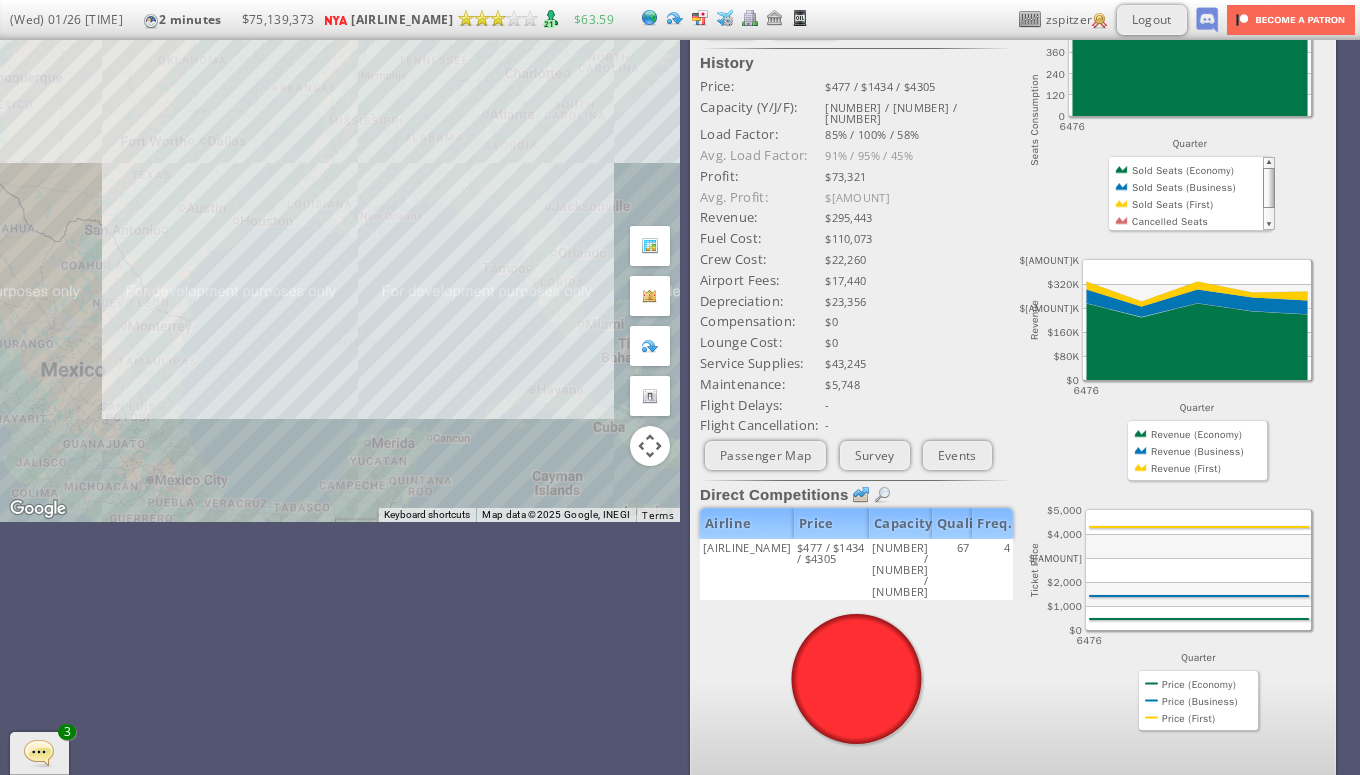 scroll, scrollTop: 0, scrollLeft: 0, axis: both 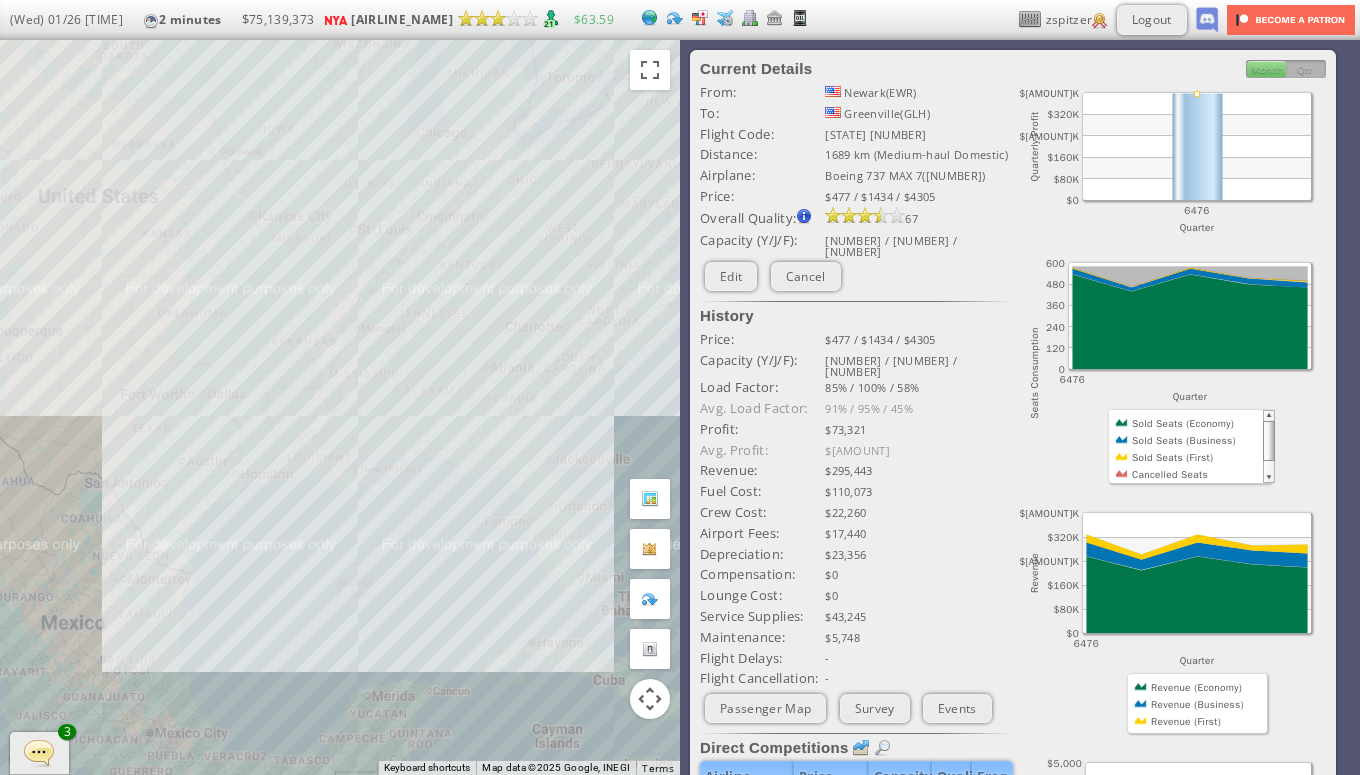 click on "To navigate, press the arrow keys." at bounding box center (340, 407) 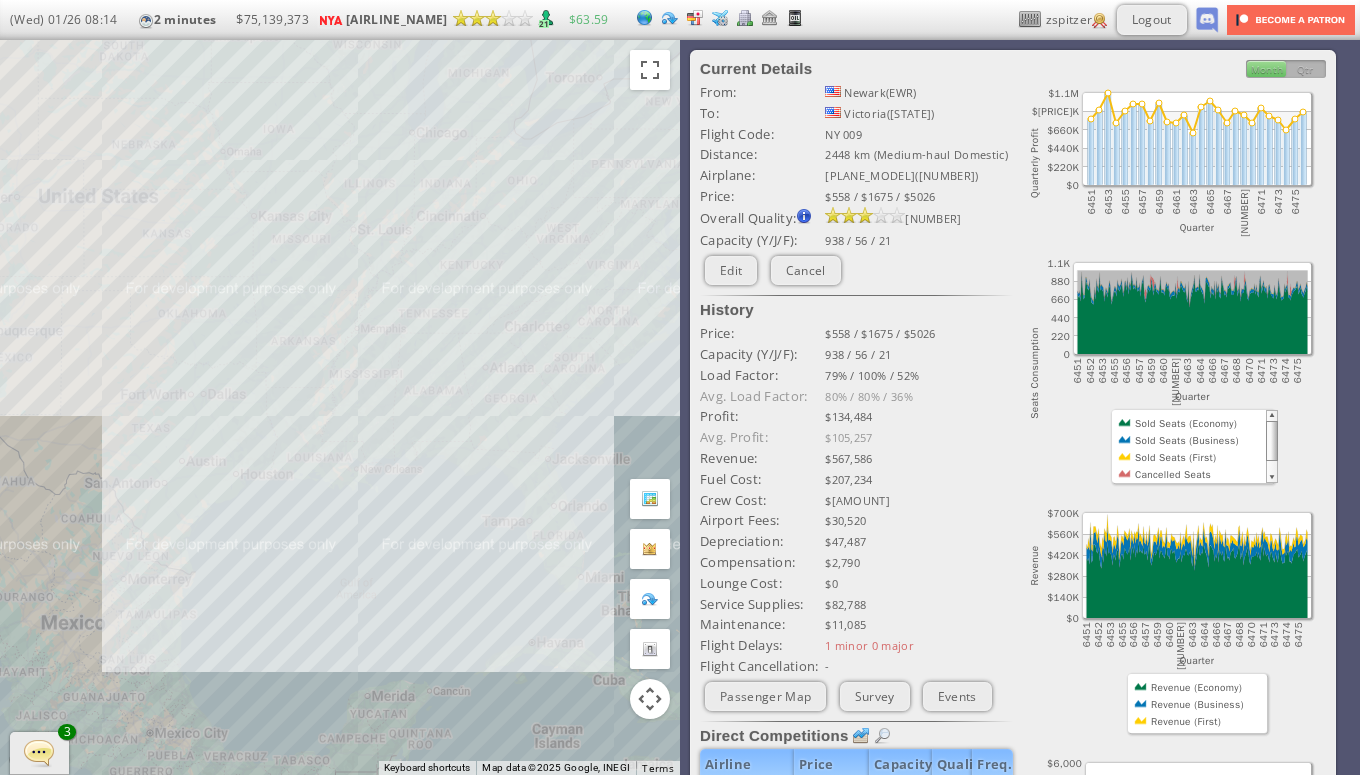 click on "To navigate, press the arrow keys." at bounding box center [340, 407] 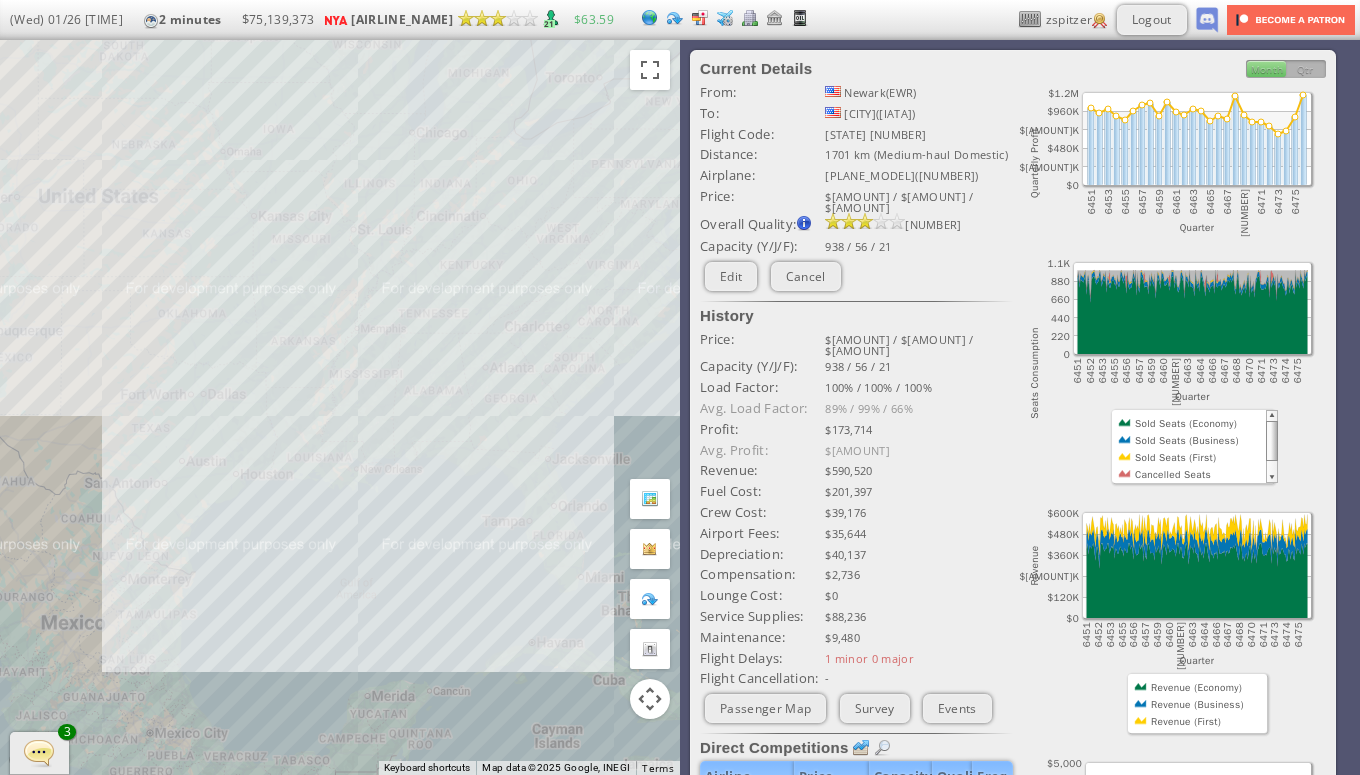 click on "To navigate, press the arrow keys." at bounding box center [340, 407] 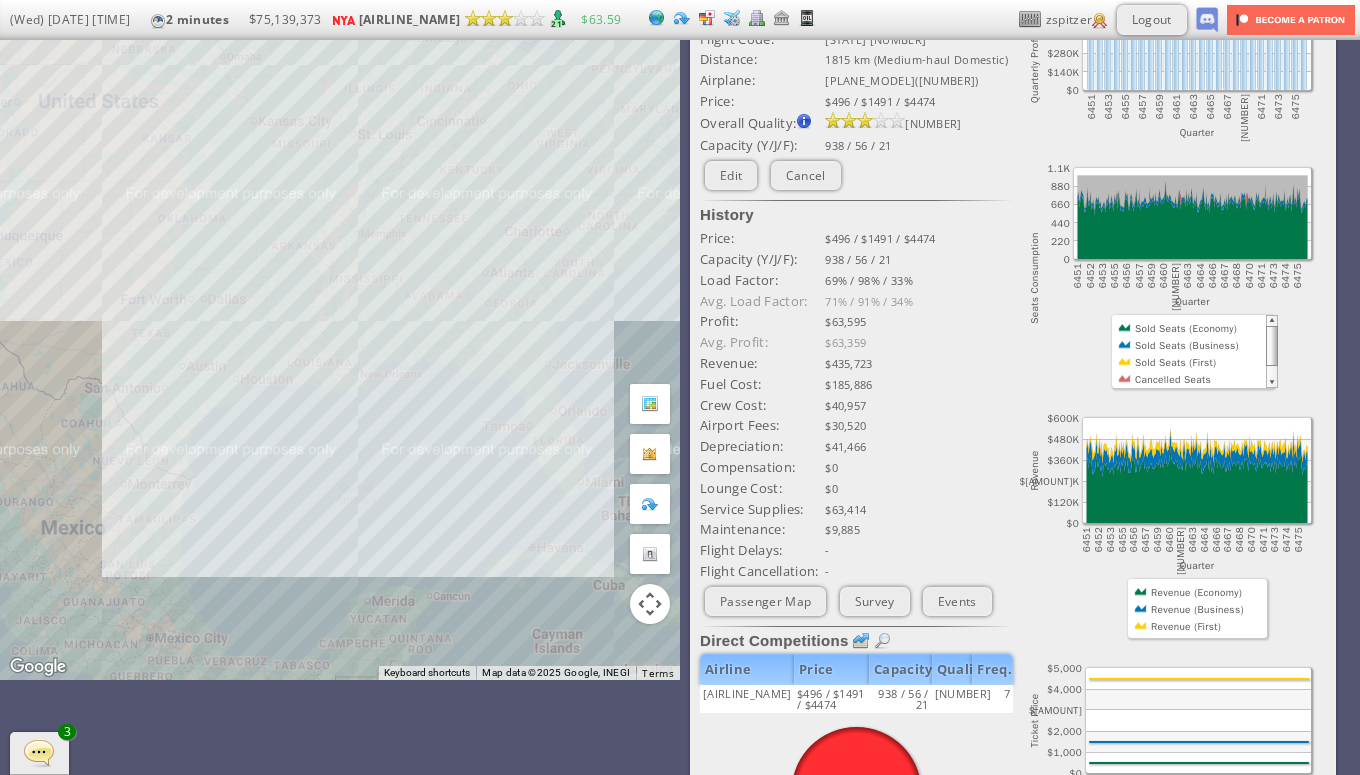 scroll, scrollTop: 0, scrollLeft: 0, axis: both 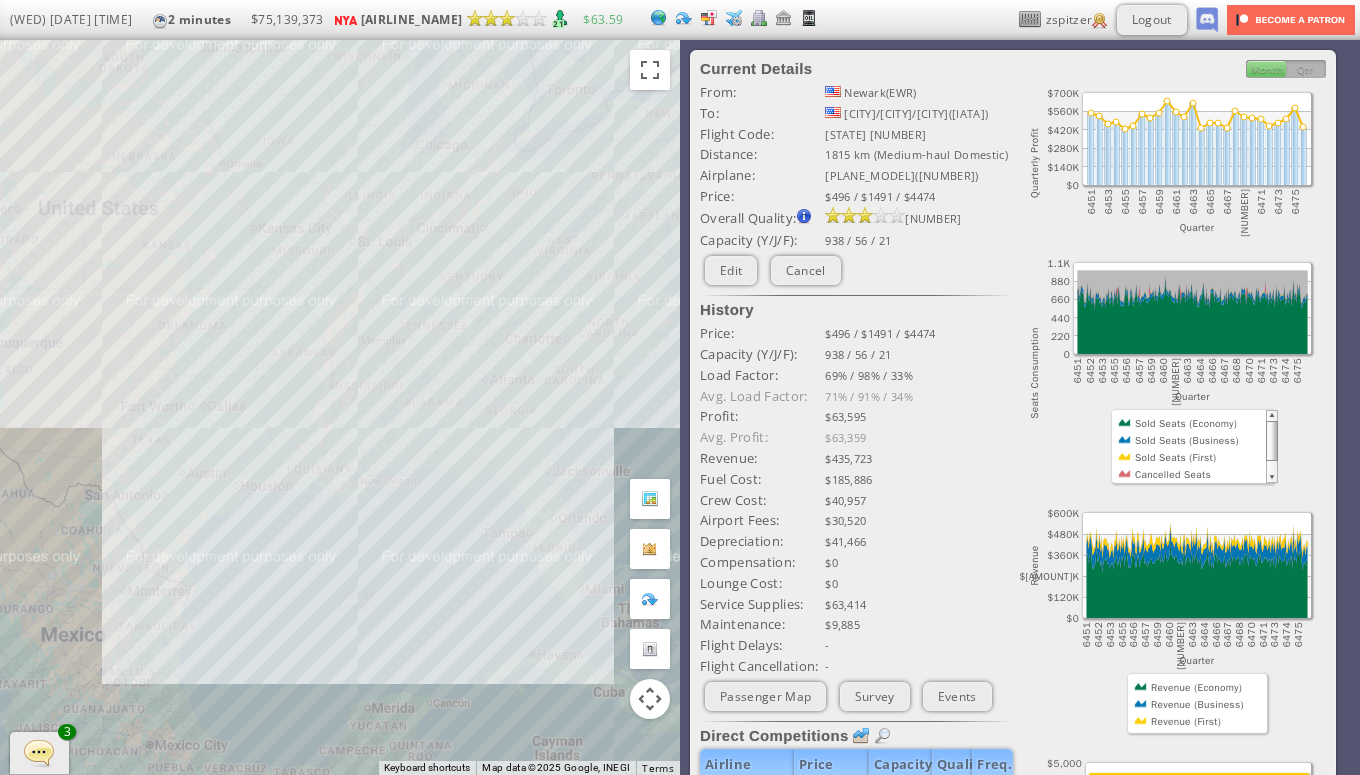 drag, startPoint x: 556, startPoint y: 308, endPoint x: 558, endPoint y: 346, distance: 38.052597 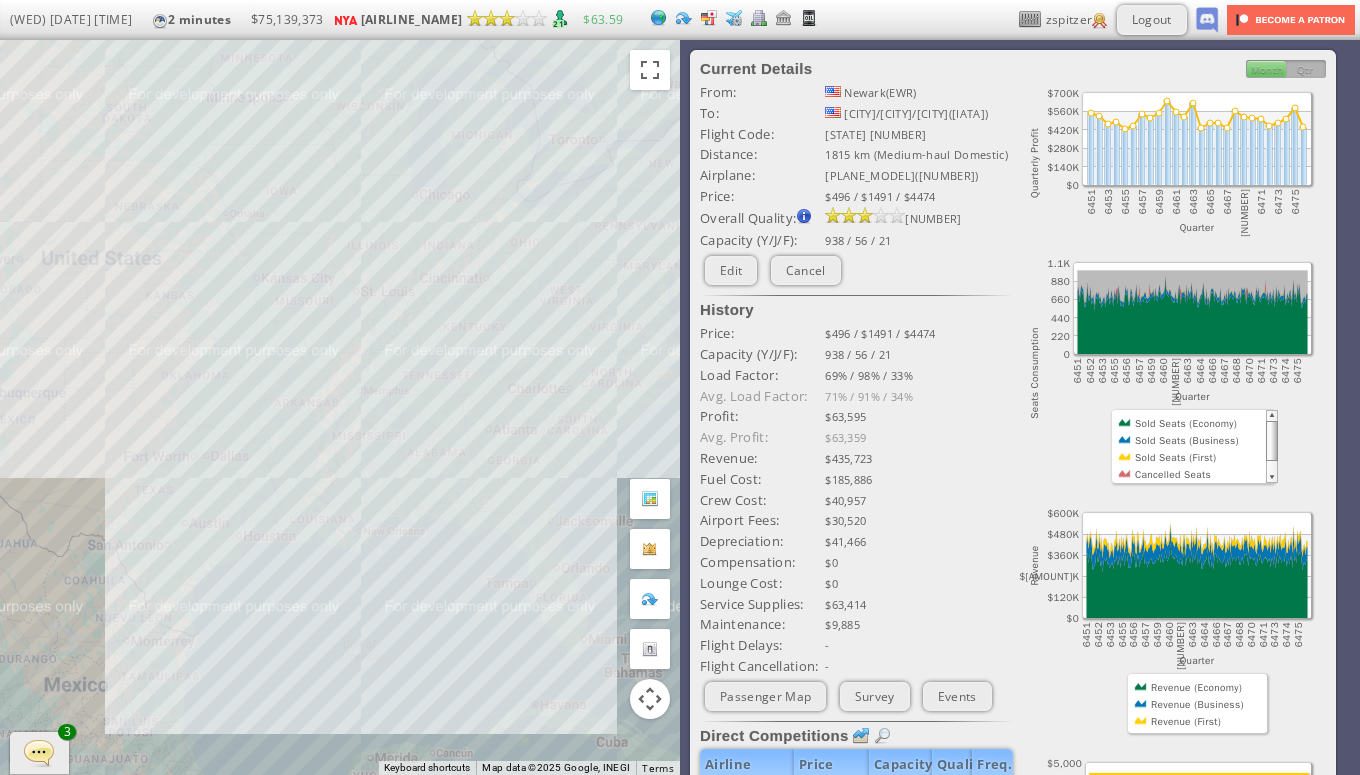 drag, startPoint x: 530, startPoint y: 202, endPoint x: 530, endPoint y: 305, distance: 103 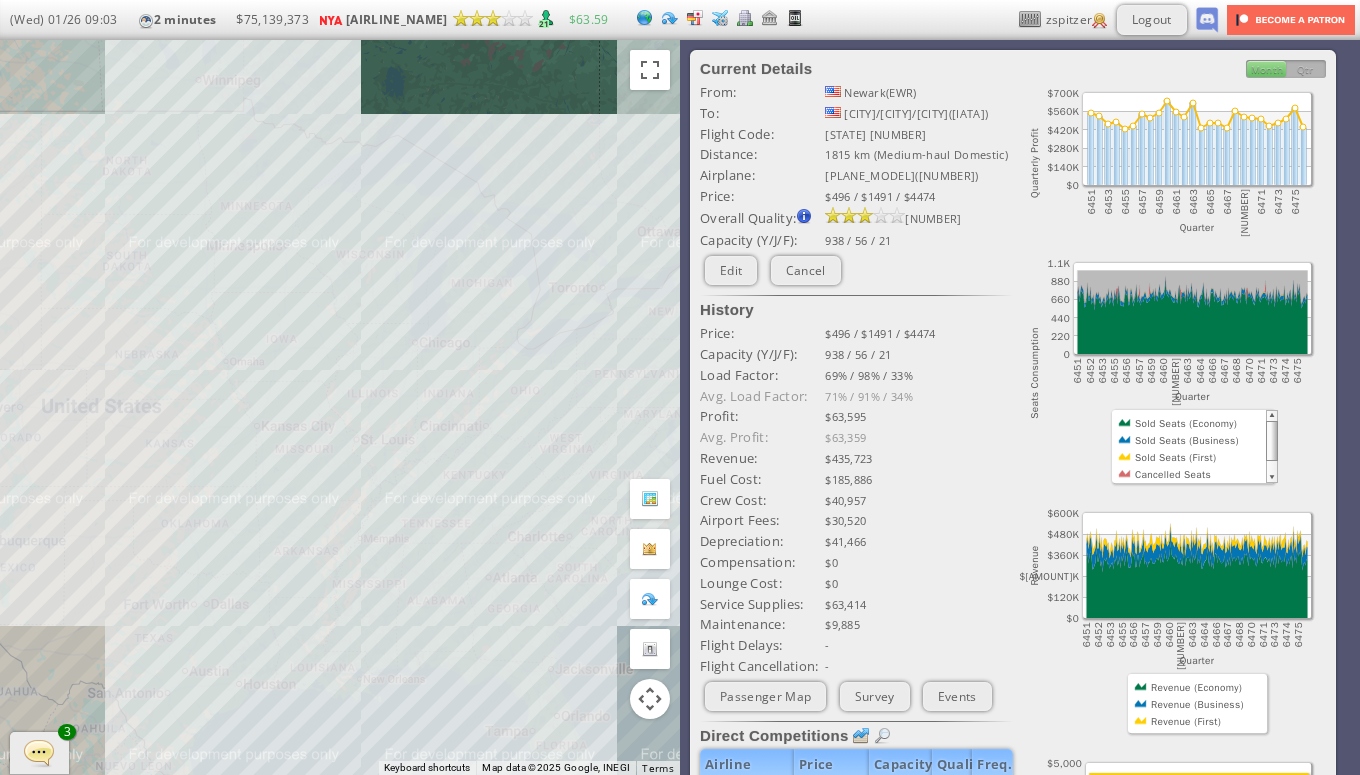 click on "To navigate, press the arrow keys." at bounding box center (340, 407) 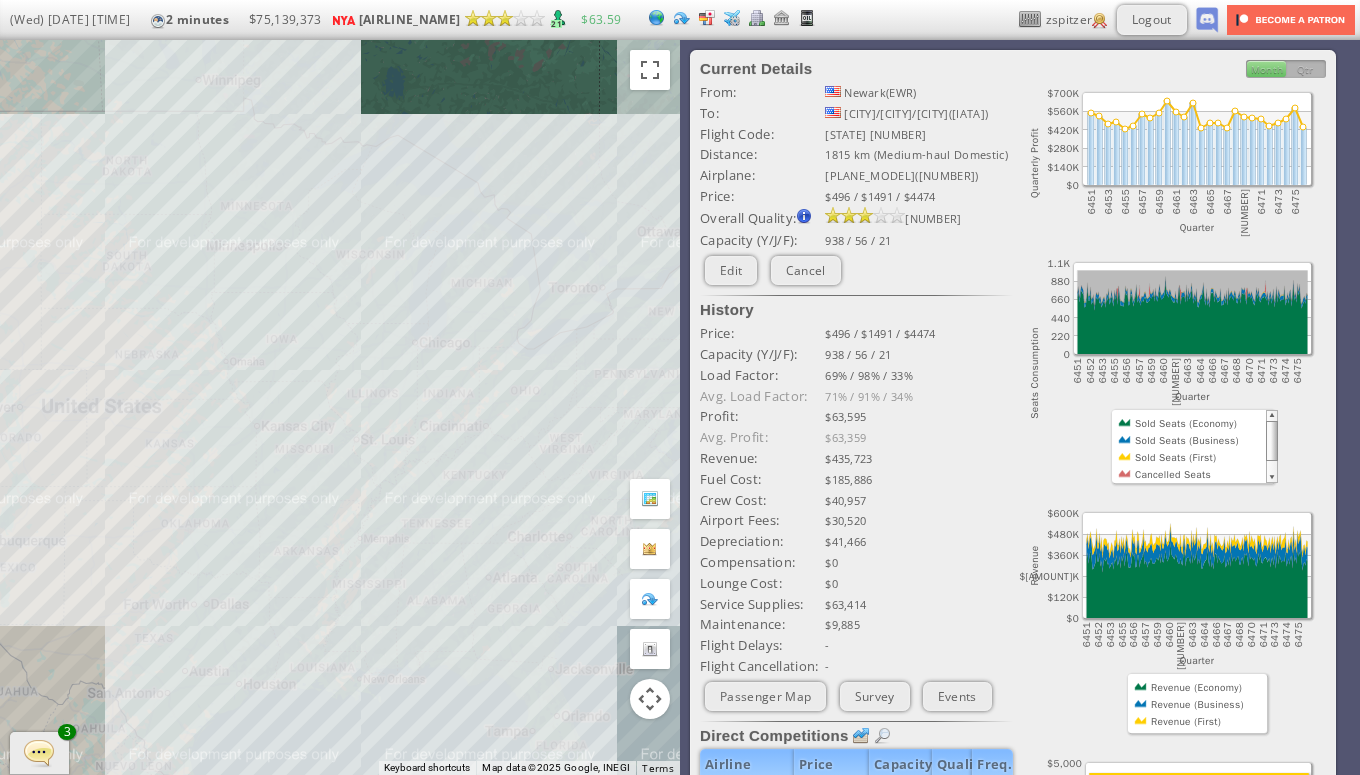 click on "To navigate, press the arrow keys." at bounding box center (340, 407) 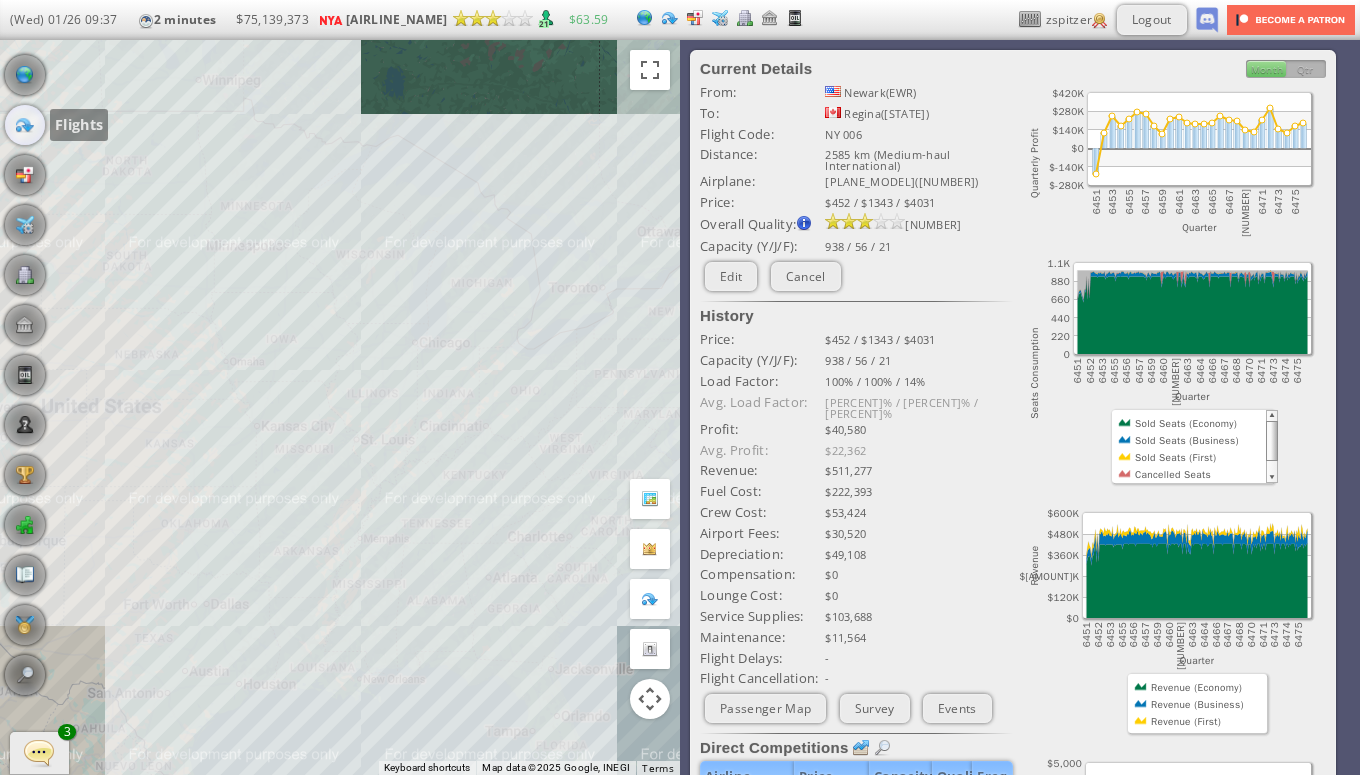 click at bounding box center [25, 125] 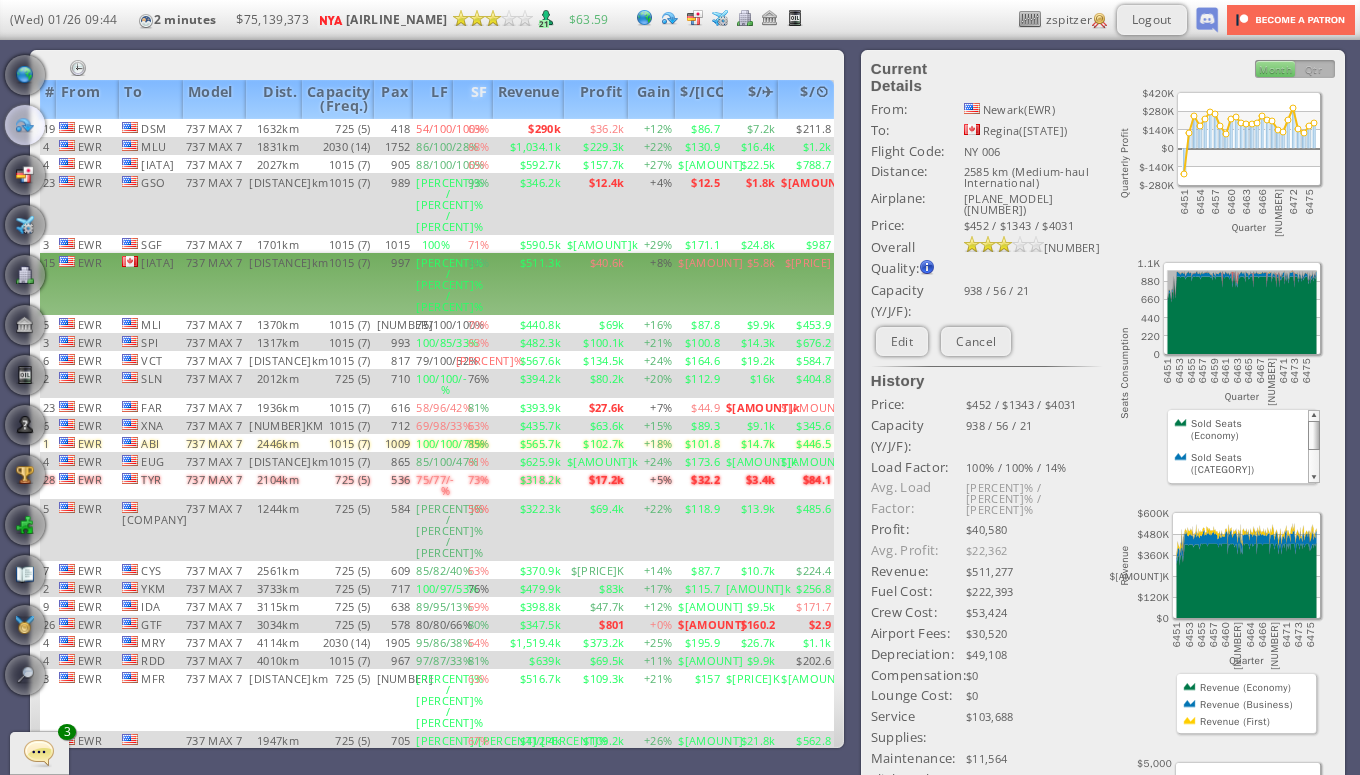 click on "SF" at bounding box center [473, 99] 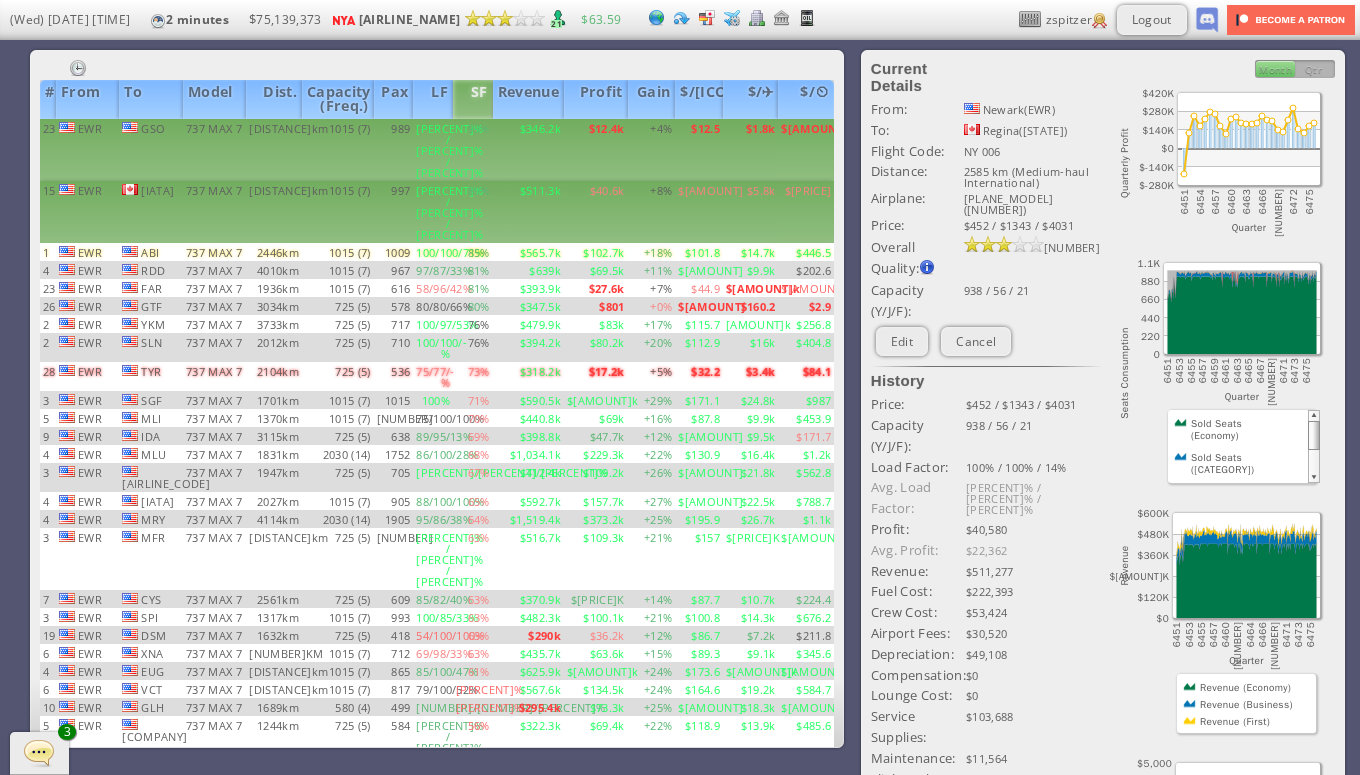 click on "93%" at bounding box center (473, 150) 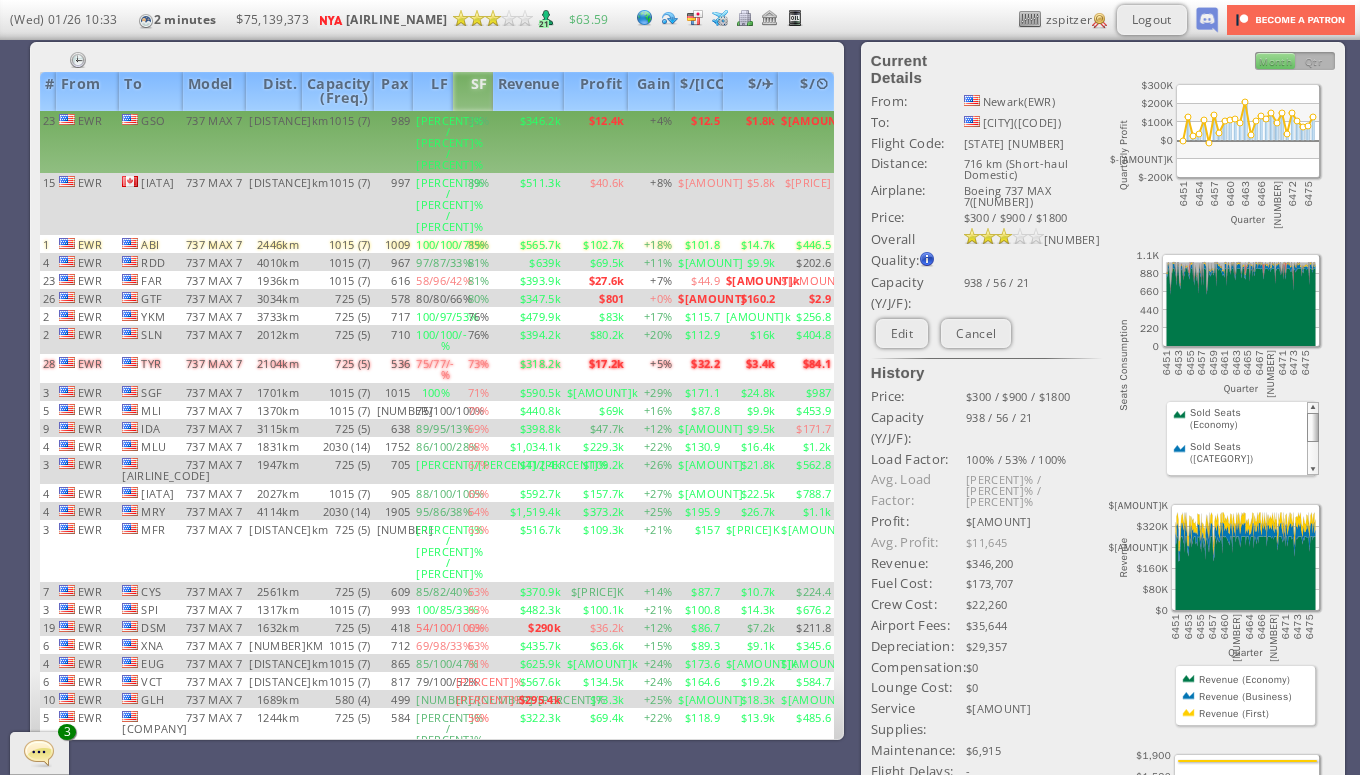 scroll, scrollTop: 0, scrollLeft: 0, axis: both 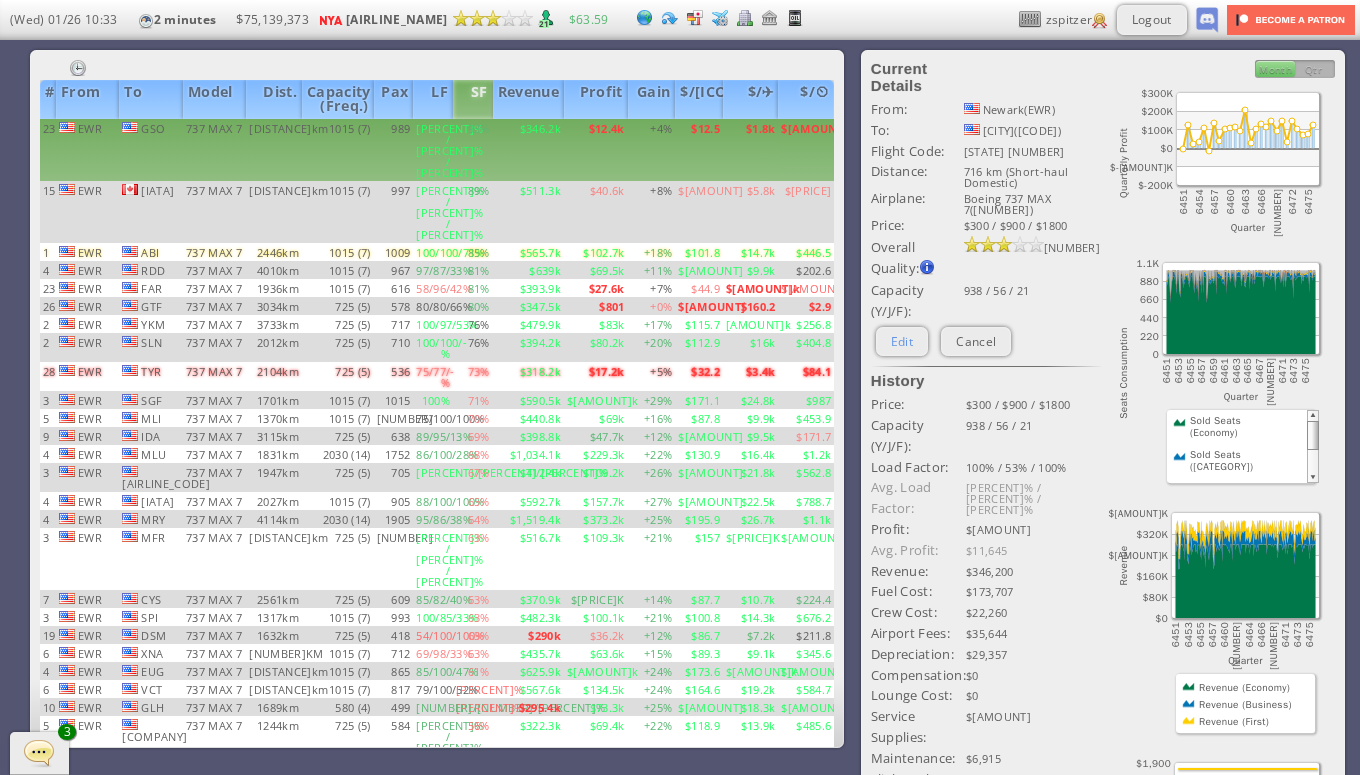 click on "Edit" at bounding box center (902, 341) 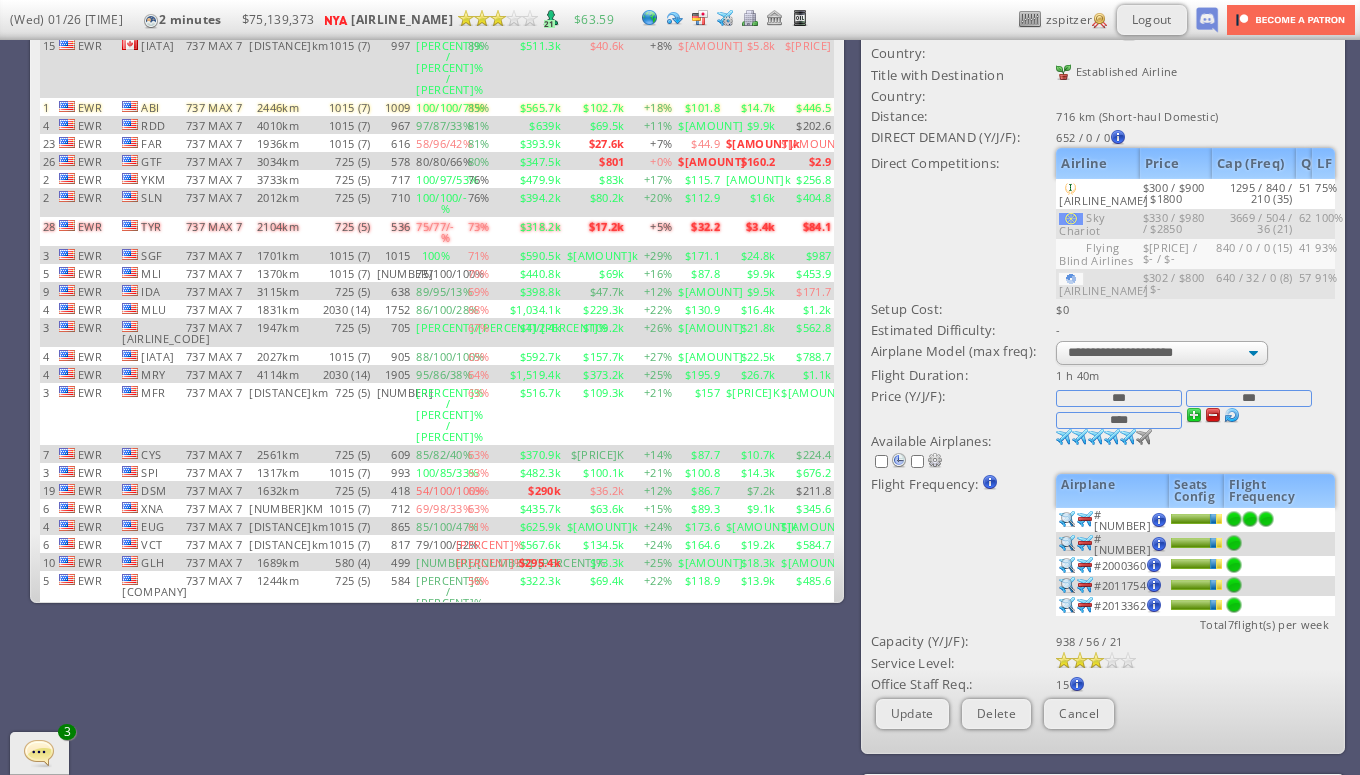 scroll, scrollTop: 171, scrollLeft: 0, axis: vertical 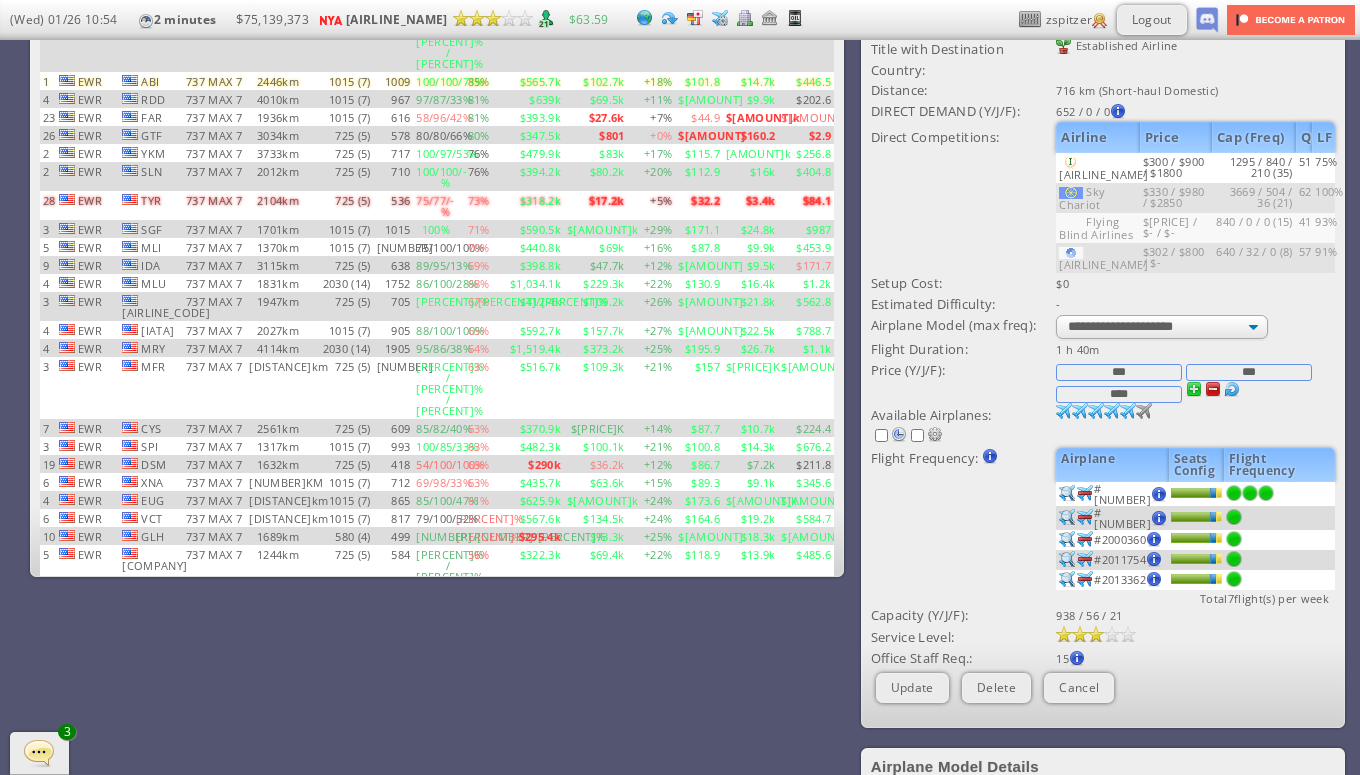 click on "From:
[AIRPORT]
To:
[AIRPORT]
Flight Code:
[FLIGHT_CODE]
Mutual Relationship:
vs  Home Country ([NUMBER])
Relationship with Destination Country:
Friendly ([NUMBER])
Title with Destination Country:
Established Airline
Distance:
[NUMBER] km ([HAUL_TYPE] [REGION_TYPE])
Direct Demand (Y/J/F):
[NUMBER] / [NUMBER] / [NUMBER]
[AIRPORT]
Business PAX :  [NUMBER] / [NUMBER] / [NUMBER]" at bounding box center (1103, 298) 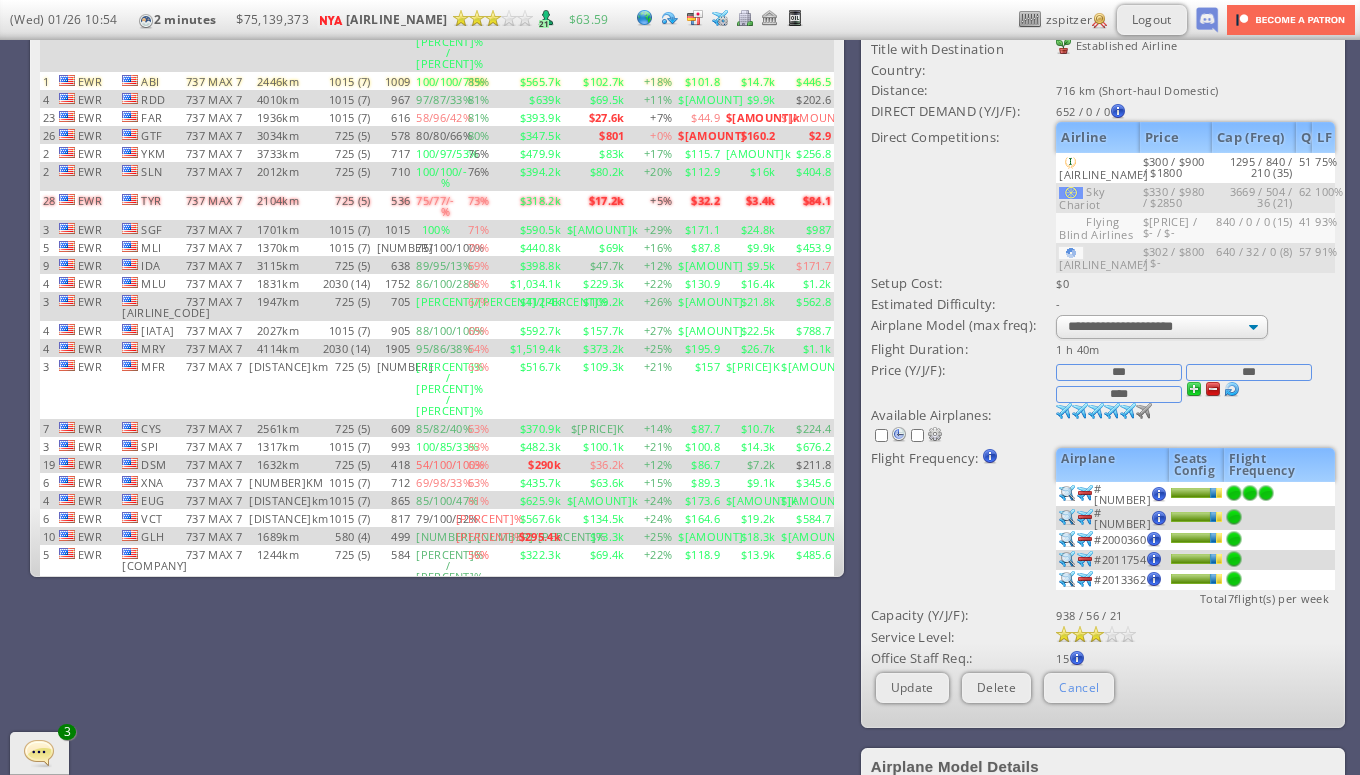 click on "Cancel" at bounding box center [1079, 687] 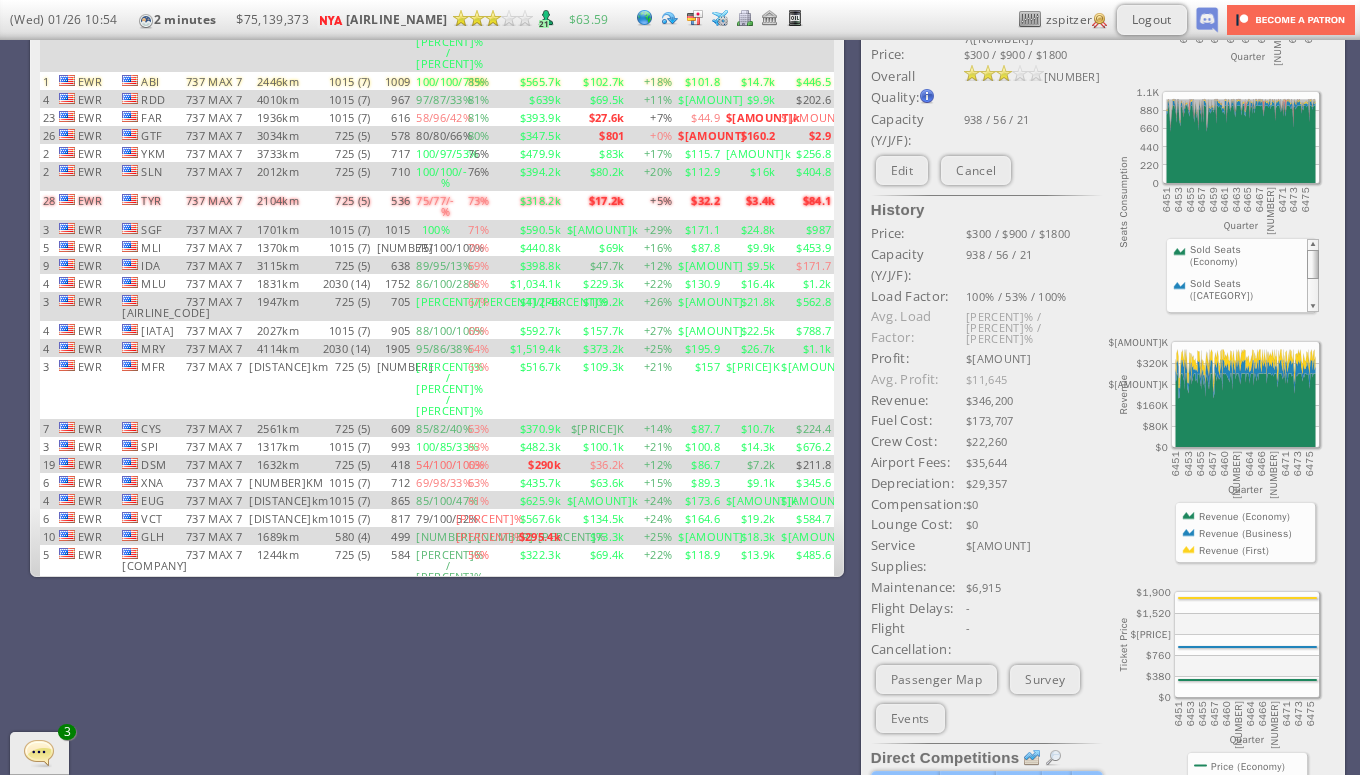 scroll, scrollTop: 0, scrollLeft: 0, axis: both 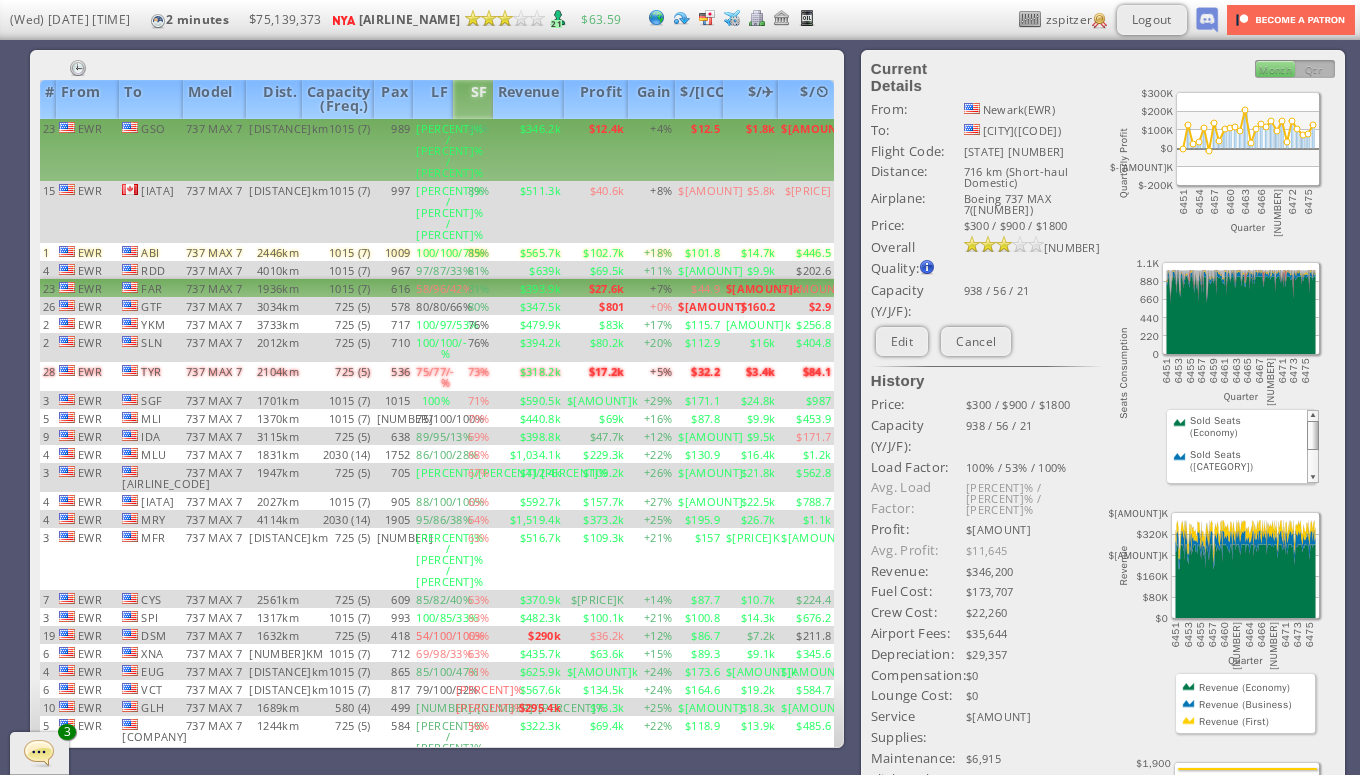 click on "$44.9" at bounding box center (699, 150) 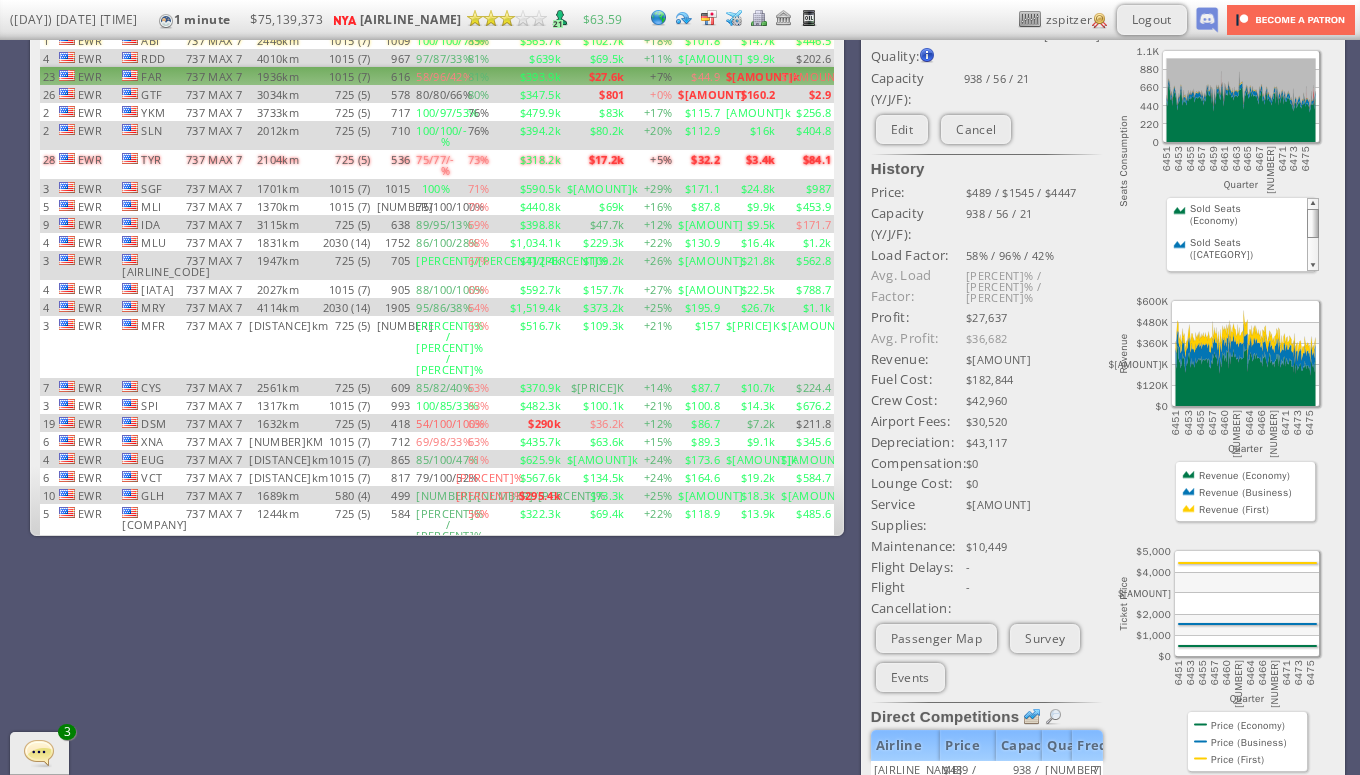 scroll, scrollTop: 0, scrollLeft: 0, axis: both 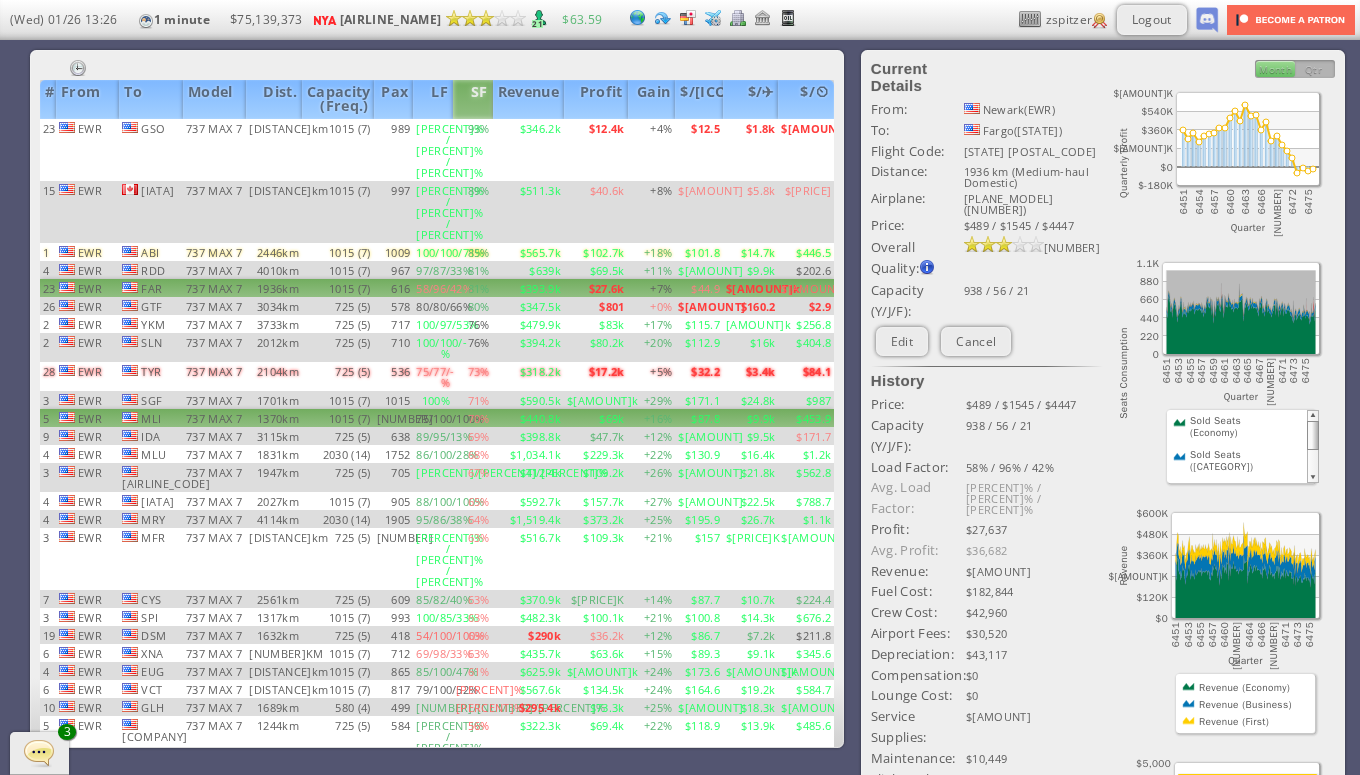 click on "$440.8k" at bounding box center (528, 150) 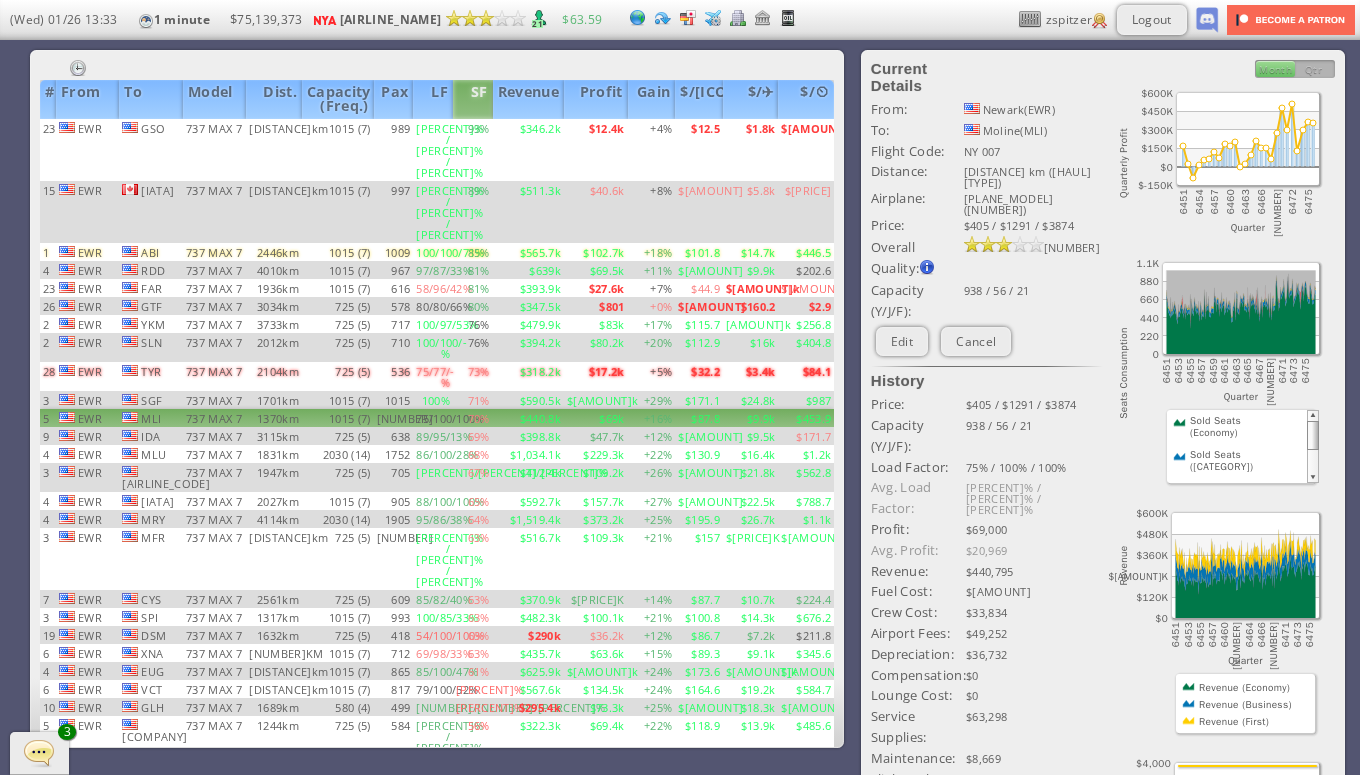 click on "[IATA] [IATA] [AIRPLANE_MODEL] [DISTANCE] [NUMBER] ([NUMBER]) [NUMBER] [PERCENTAGE] [PERCENTAGE] [CURRENCY] [CURRENCY] [PERCENTAGE] [CURRENCY] [CURRENCY] [CURRENCY] [NUMBER] [IATA] [IATA] [AIRPLANE_MODEL] [DISTANCE] [NUMBER] ([NUMBER]) [NUMBER] [PERCENTAGE] [PERCENTAGE] [CURRENCY] [CURRENCY] [PERCENTAGE] [CURRENCY] [CURRENCY] [CURRENCY] [NUMBER] [IATA] [IATA] [AIRPLANE_MODEL] [DISTANCE] [NUMBER] ([NUMBER]) [NUMBER] [PERCENTAGE] [PERCENTAGE] [CURRENCY] [CURRENCY] [PERCENTAGE] [CURRENCY] [CURRENCY] [CURRENCY] [NUMBER] [IATA] [IATA] [AIRPLANE_MODEL] [DISTANCE] [NUMBER] ([NUMBER]) [NUMBER] [PERCENTAGE] [PERCENTAGE] [CURRENCY] [CURRENCY] [PERCENTAGE] [CURRENCY] [CURRENCY] [CURRENCY] [NUMBER] [IATA] [IATA] [AIRPLANE_MODEL] [DISTANCE] [NUMBER] ([NUMBER]) [NUMBER] [PERCENTAGE] [PERCENTAGE] [CURRENCY] [CURRENCY] [PERCENTAGE] [CURRENCY] [CURRENCY] [CURRENCY] [NUMBER] [IATA] [IATA] [AIRPLANE_MODEL] [DISTANCE] [NUMBER] ([NUMBER]) [NUMBER] [PERCENTAGE] [PERCENTAGE] [CURRENCY] [CURRENCY] [PERCENTAGE] [CURRENCY] [CURRENCY] [CURRENCY] [NUMBER] [IATA] [IATA] [AIRPLANE_MODEL] [DISTANCE] [NUMBER] ([NUMBER]) [NUMBER] [PERCENTAGE] [PERCENTAGE] [CURRENCY] [CURRENCY] [PERCENTAGE] [CURRENCY] [CURRENCY] [CURRENCY] [NUMBER] [IATA] [IATA] [AIRPLANE_MODEL] [DISTANCE] [NUMBER] ([NUMBER]) [NUMBER] [PERCENTAGE] [PERCENTAGE] [CURRENCY] [CURRENCY] [PERCENTAGE] [CURRENCY] [CURRENCY] [CURRENCY] [NUMBER]" at bounding box center [437, 433] 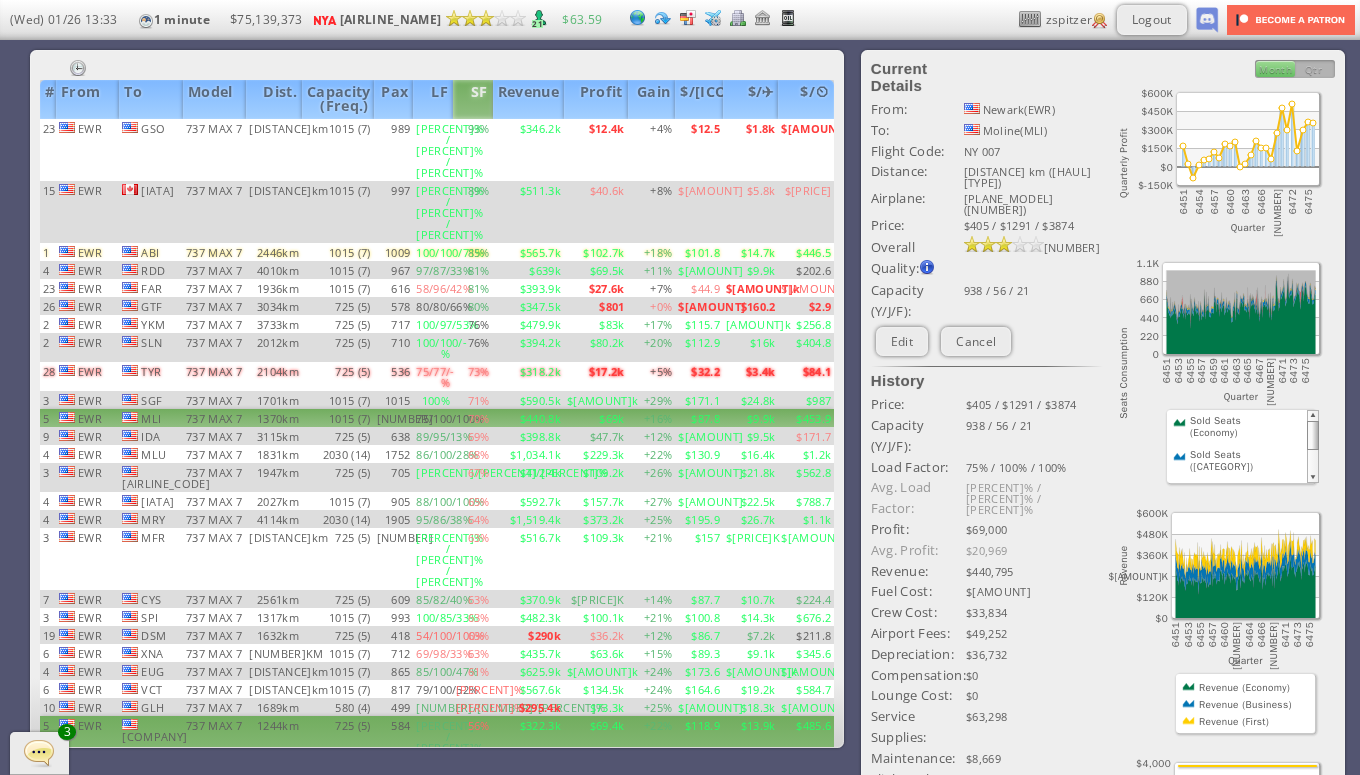 click on "$322.3k" at bounding box center (528, 150) 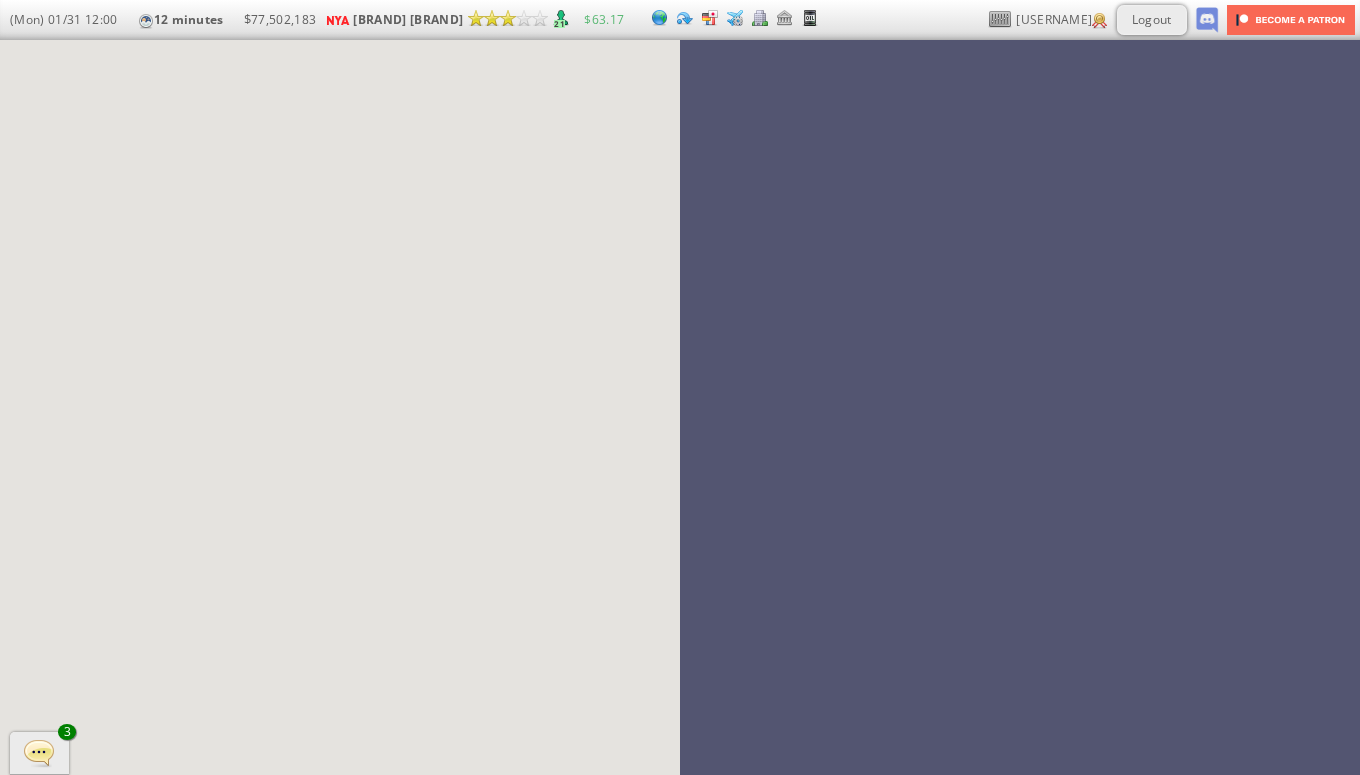 scroll, scrollTop: 0, scrollLeft: 0, axis: both 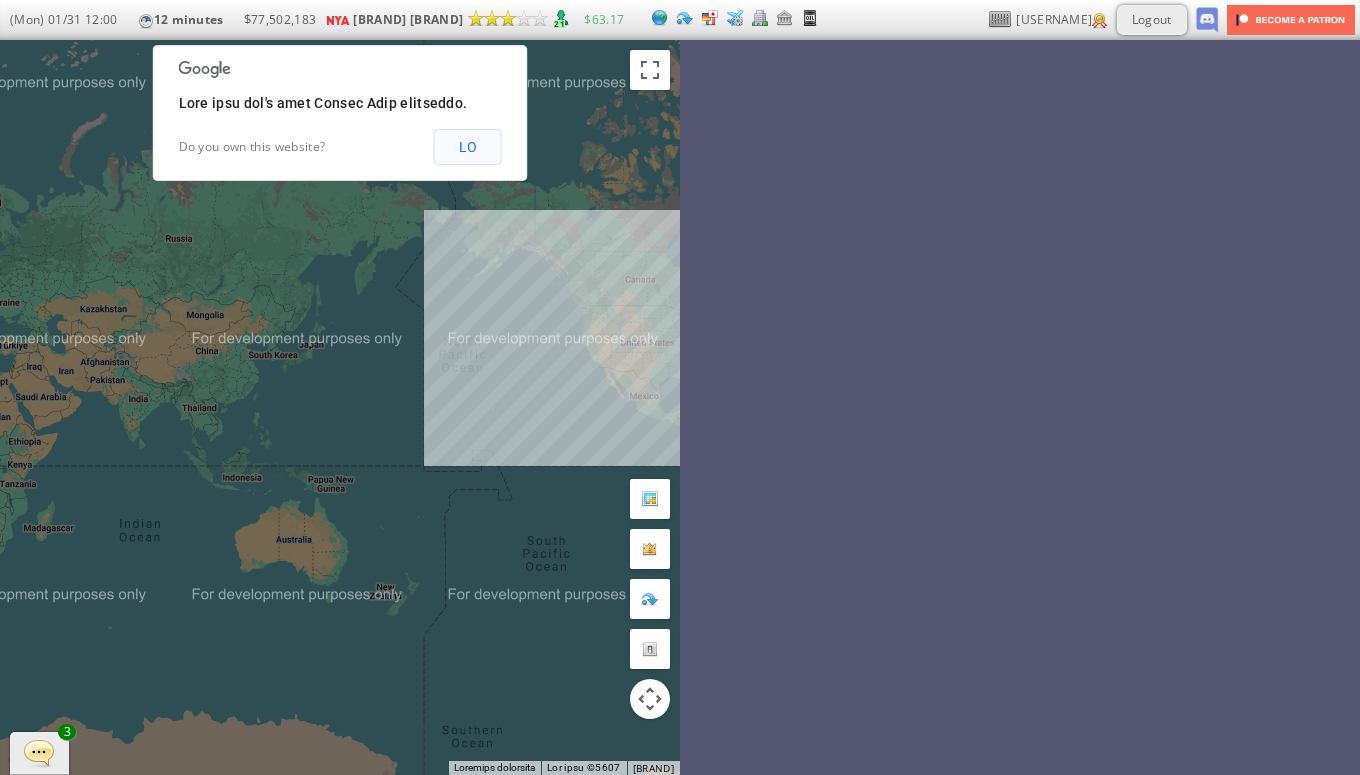 click on "LO" at bounding box center [468, 147] 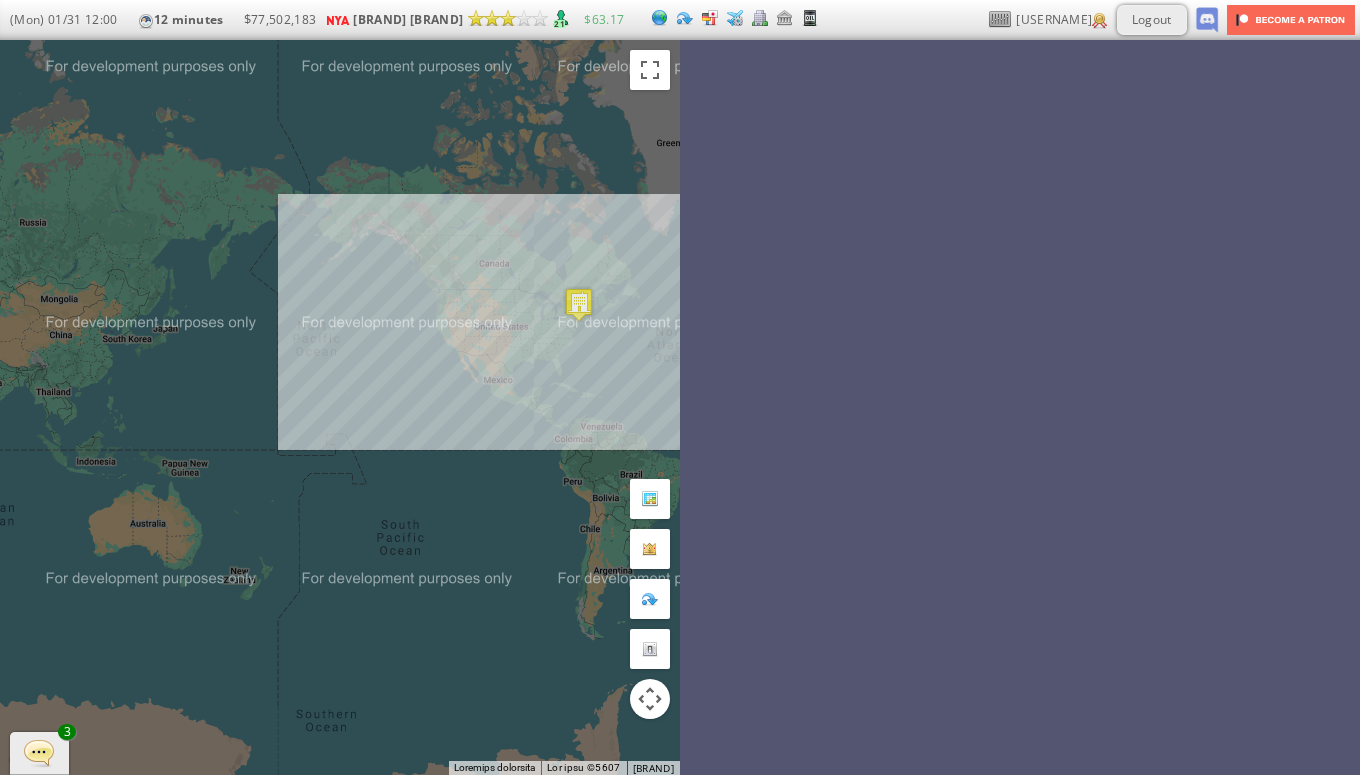 drag, startPoint x: 554, startPoint y: 285, endPoint x: 405, endPoint y: 266, distance: 150.20653 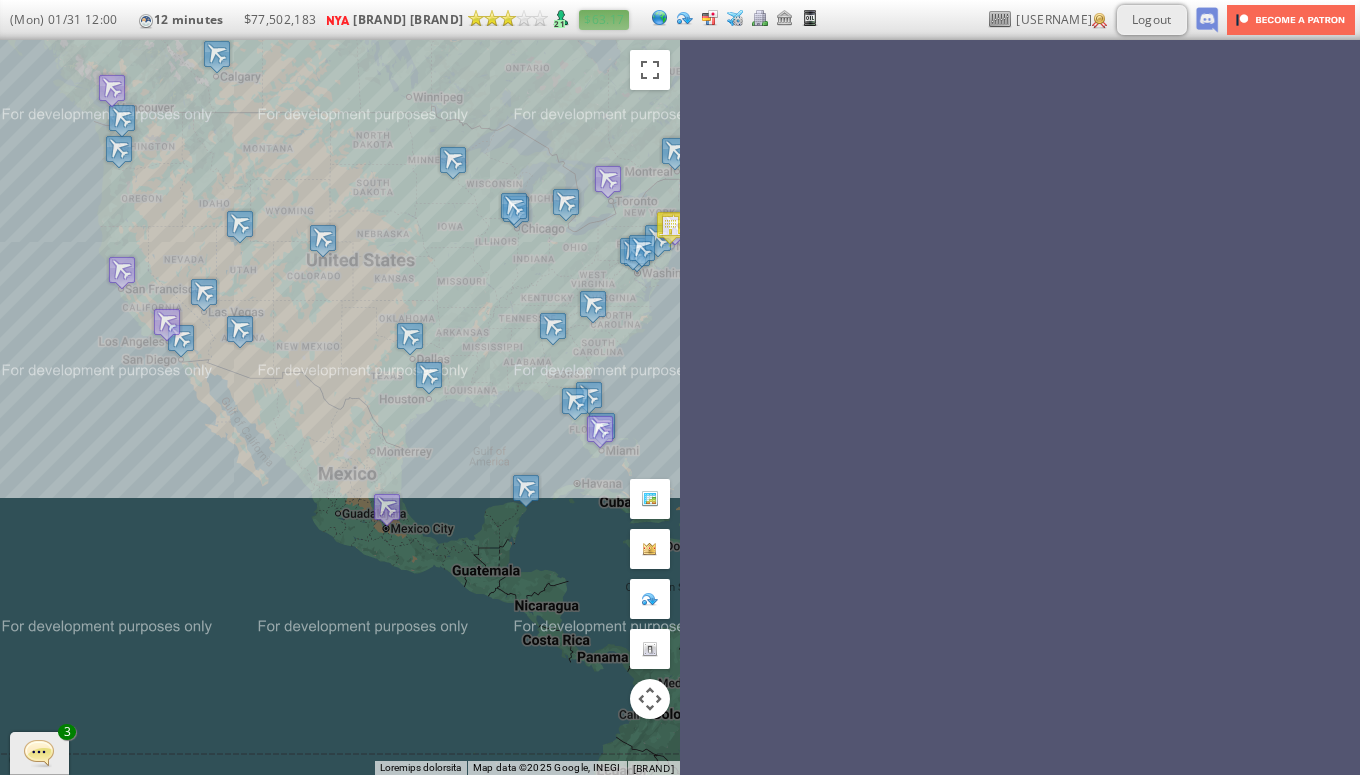 click on "$63.17" at bounding box center (604, 19) 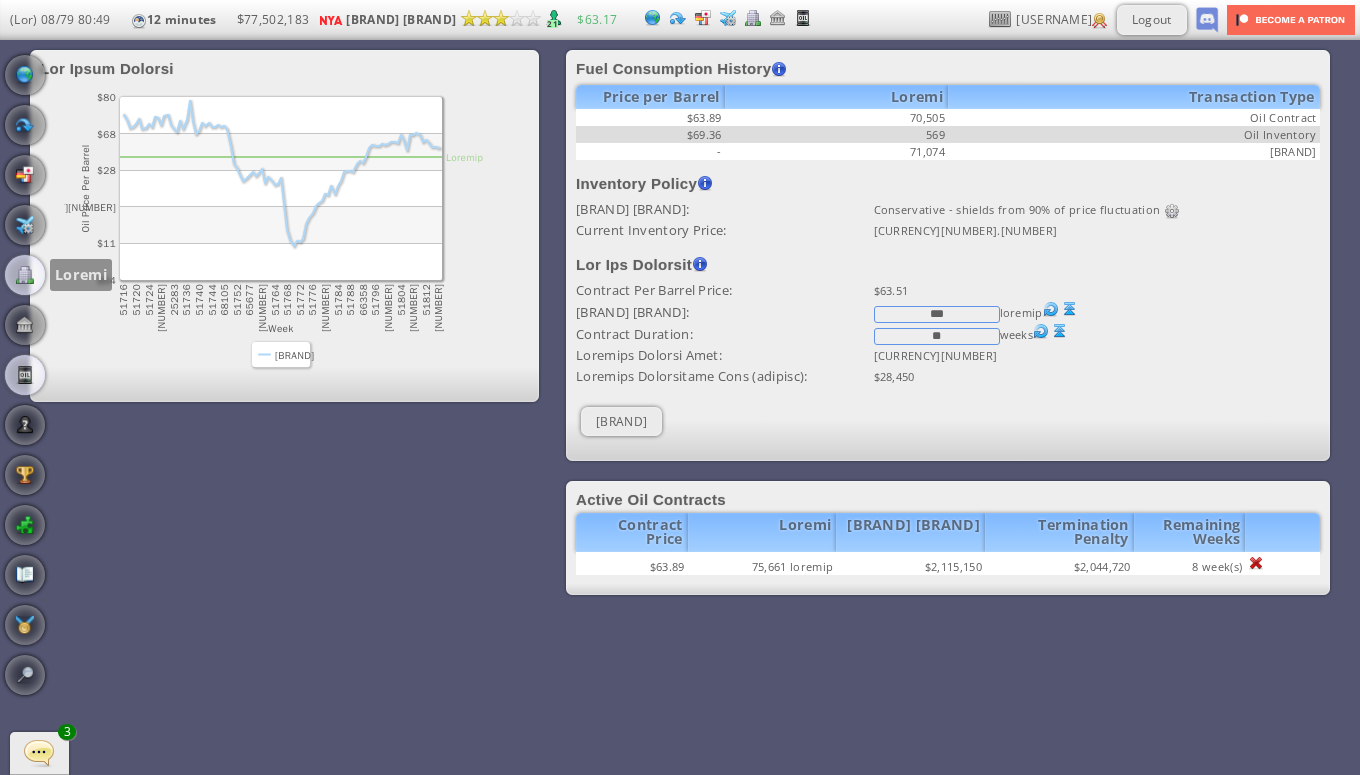 click at bounding box center [25, 275] 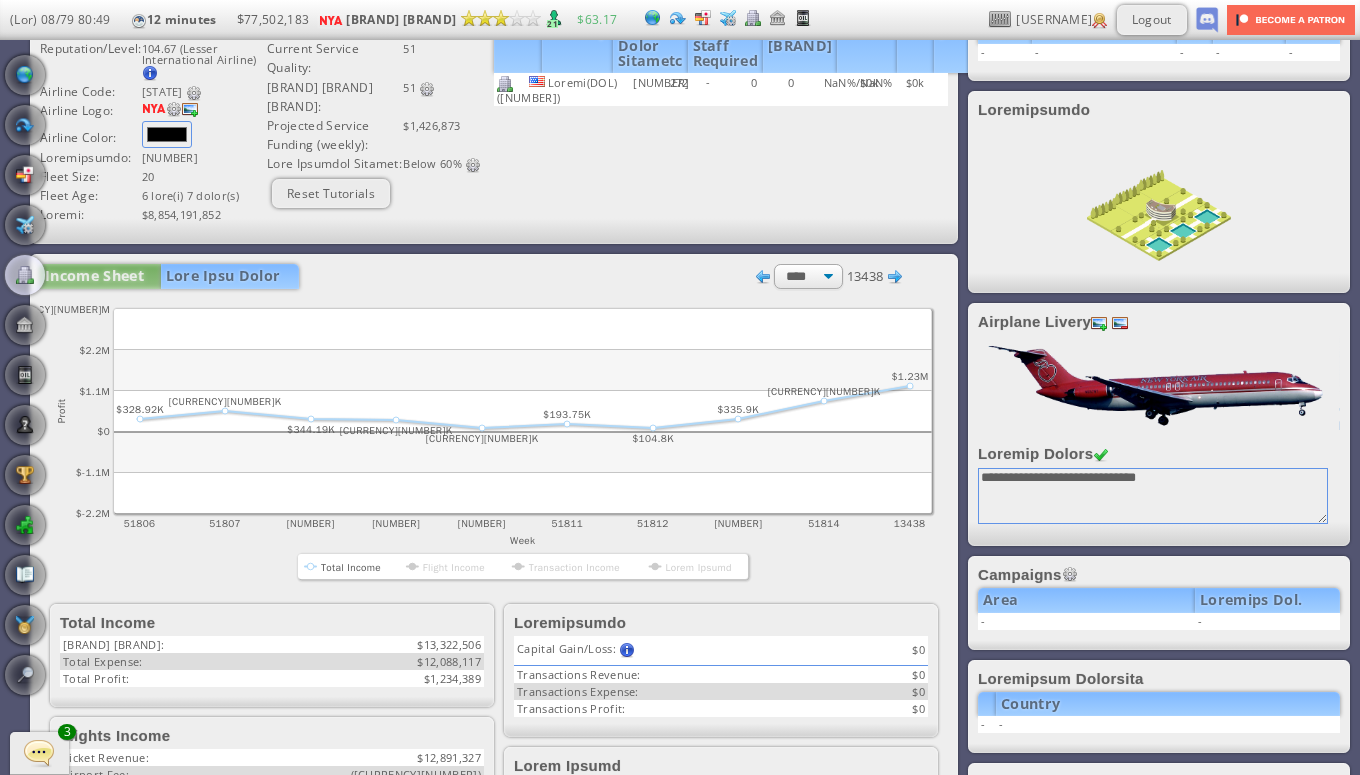 scroll, scrollTop: 0, scrollLeft: 0, axis: both 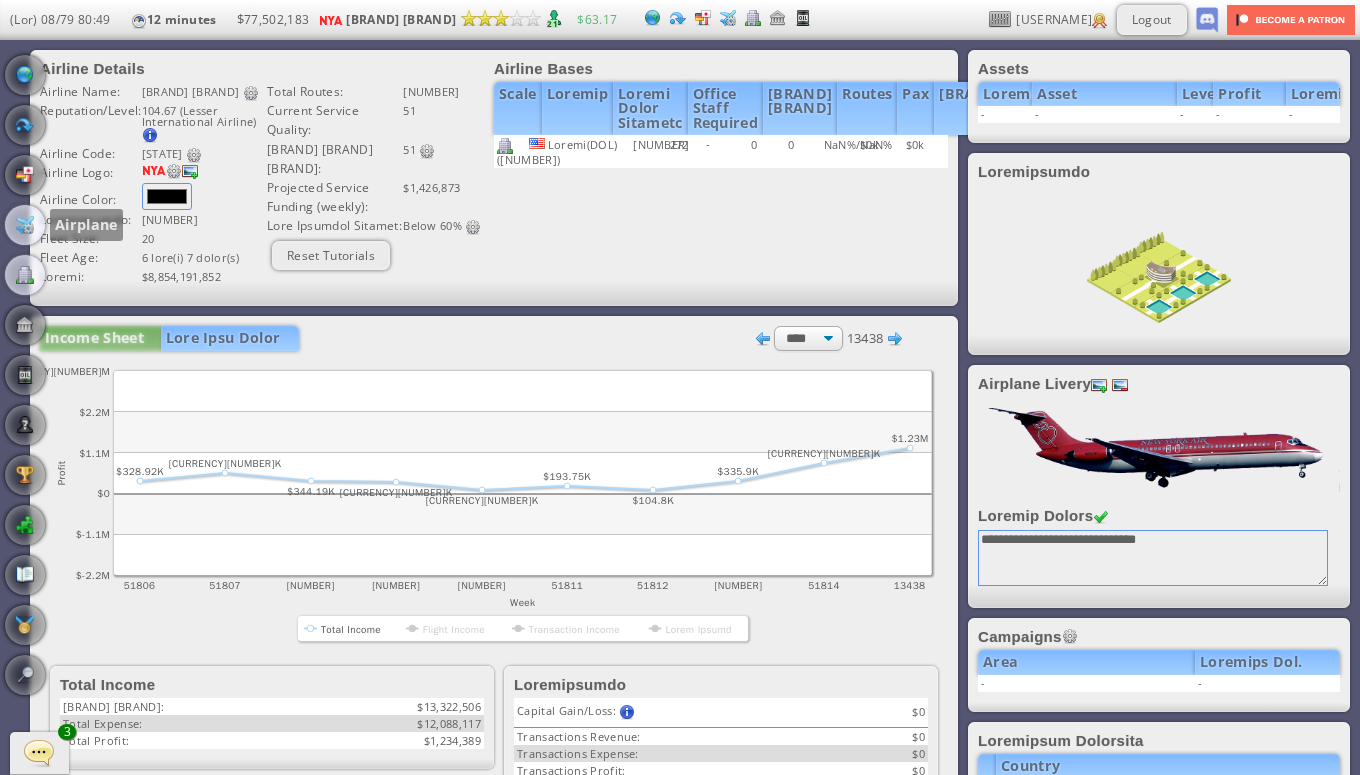 click at bounding box center [25, 225] 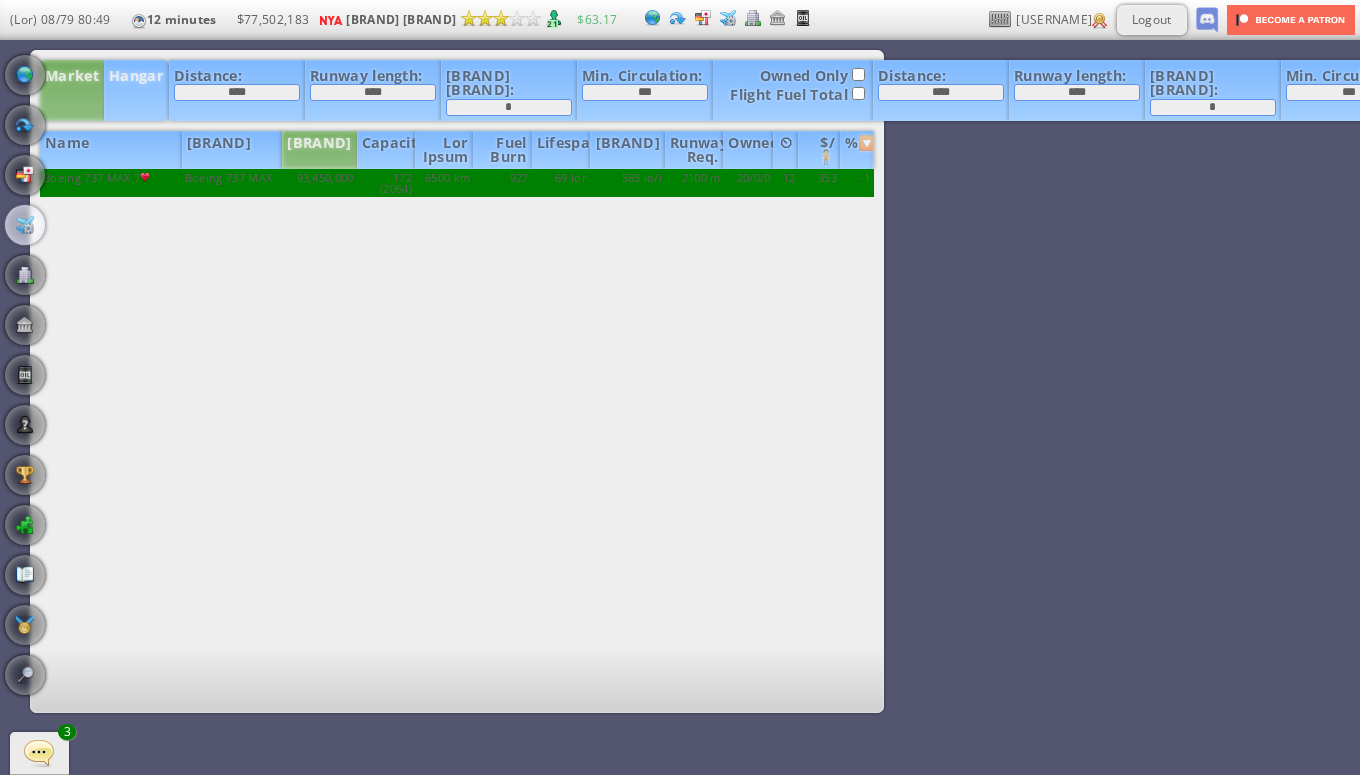 click on "Hangar" at bounding box center (136, 90) 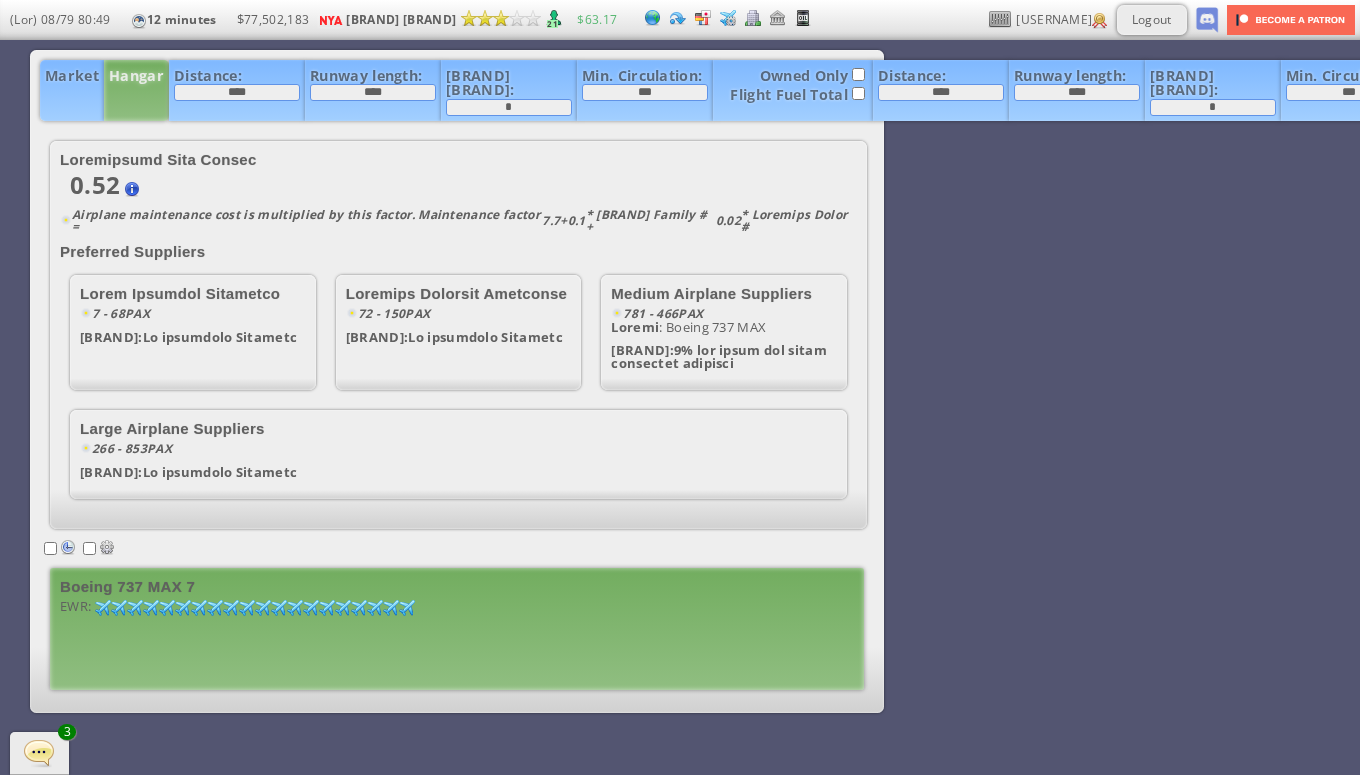 click on "Boeing 737 MAX 7 EWR: 100 72 99 72 97 72 99 74 100 75 99 77 93 79 98 80 99 80 94 82 98 86 97 88 93 88 100 90 97 90 95 94 94 94 95 95 94 97 92 99" at bounding box center [457, 629] 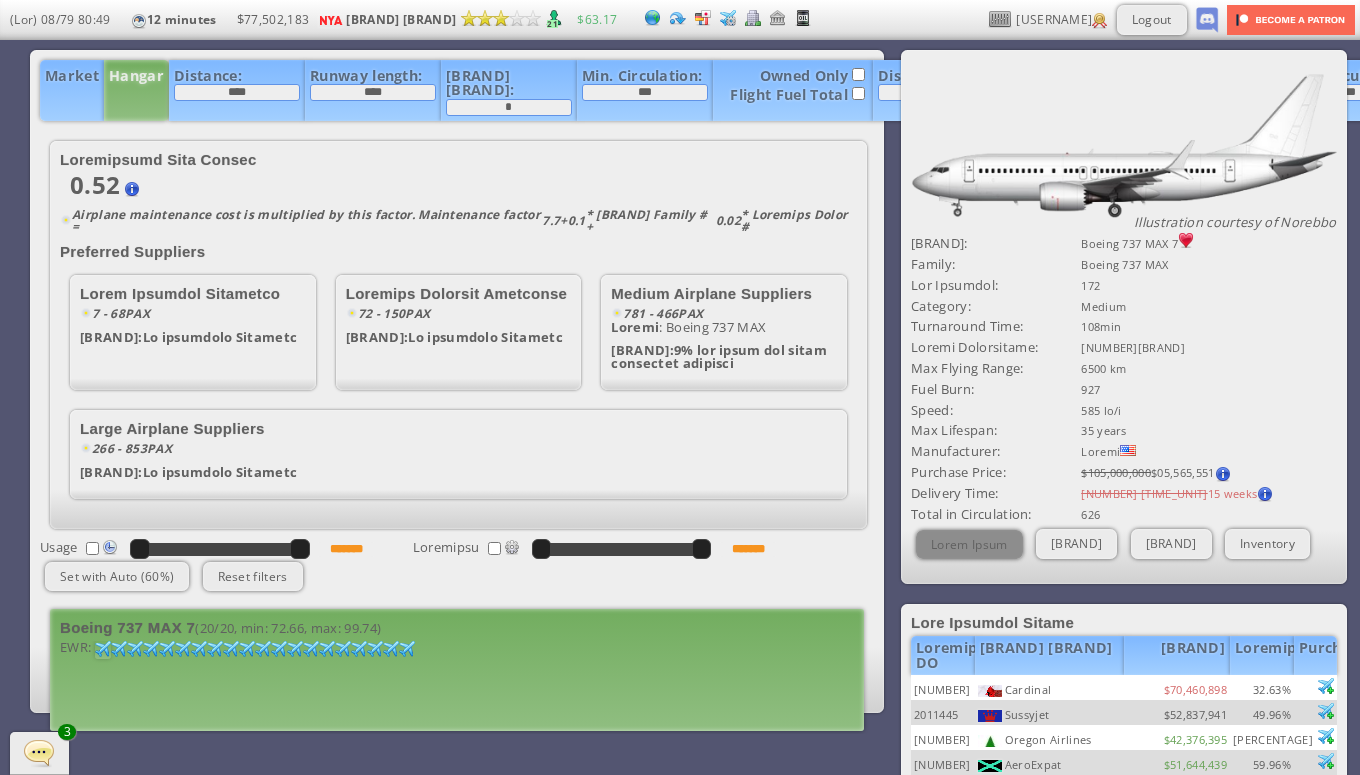click on "Loremi 930 DOL 0  (65/02, sit: 98.66, ame: 21.80) CON: 596 81 16 87 37 63 28 53 118 25 85 42 95 99 37 26 18 22 30 76 82 51 79 12 68 91 087 81 10 28 91 21 02 30 12 55 69 40 92 74" at bounding box center (457, 670) 